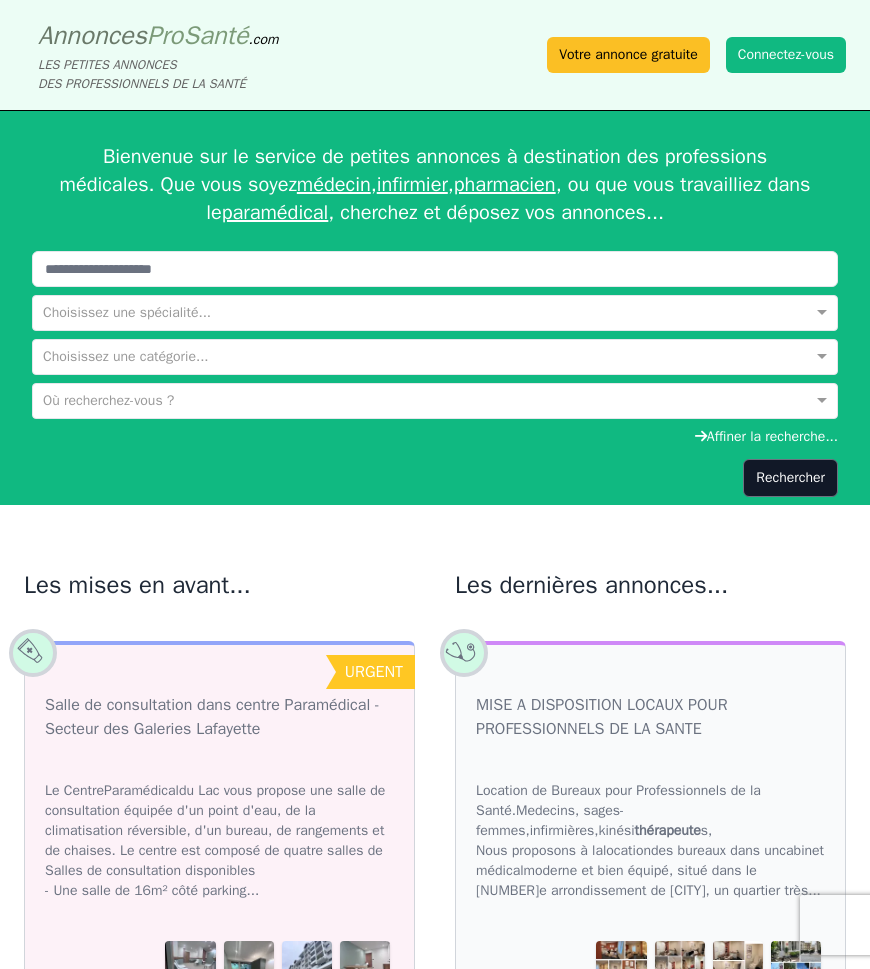 scroll, scrollTop: 0, scrollLeft: 0, axis: both 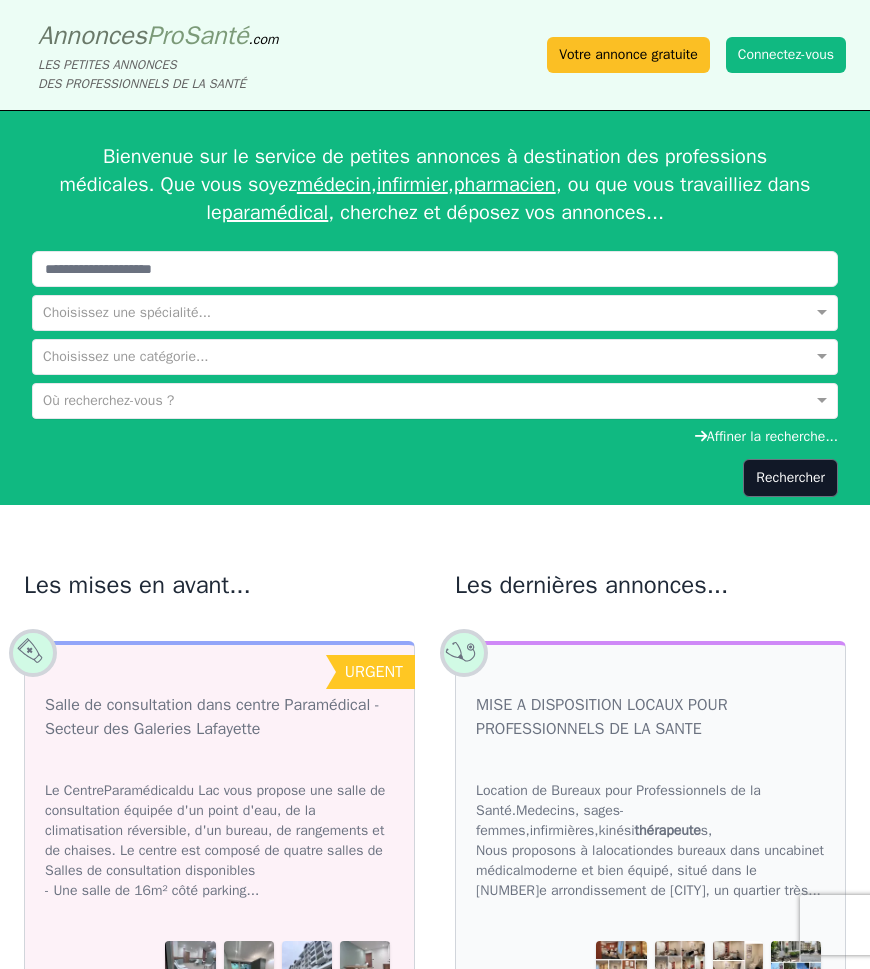 click at bounding box center [415, 399] 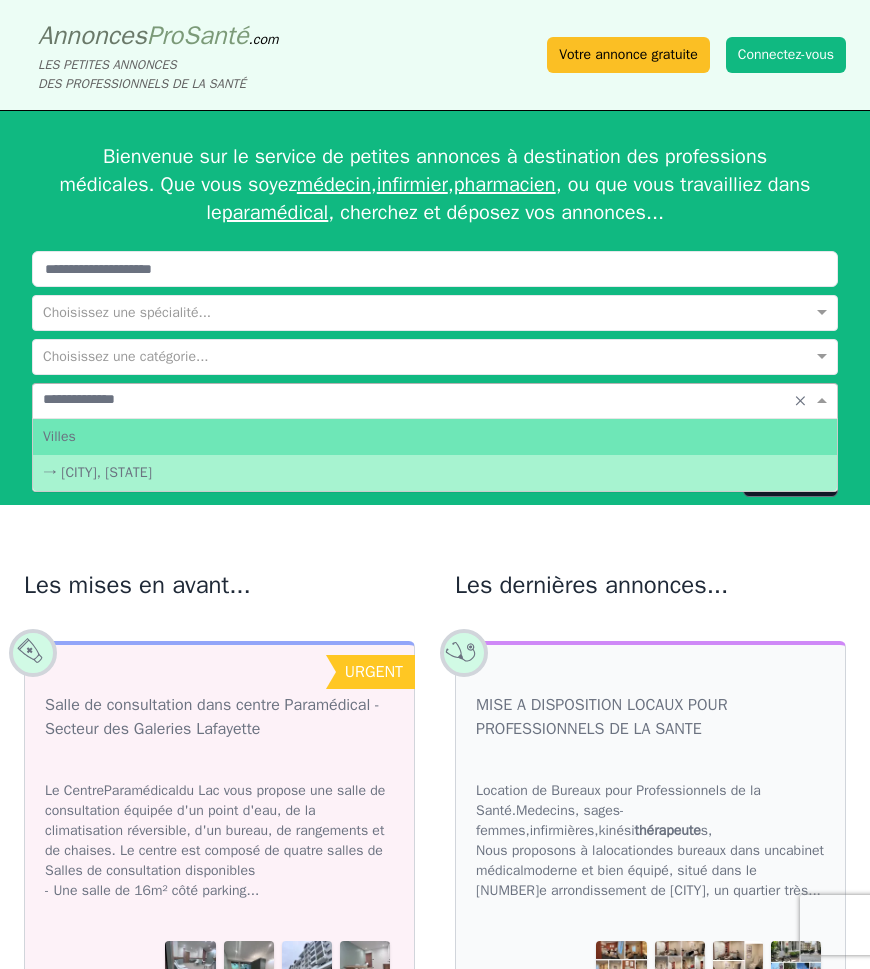 type on "**********" 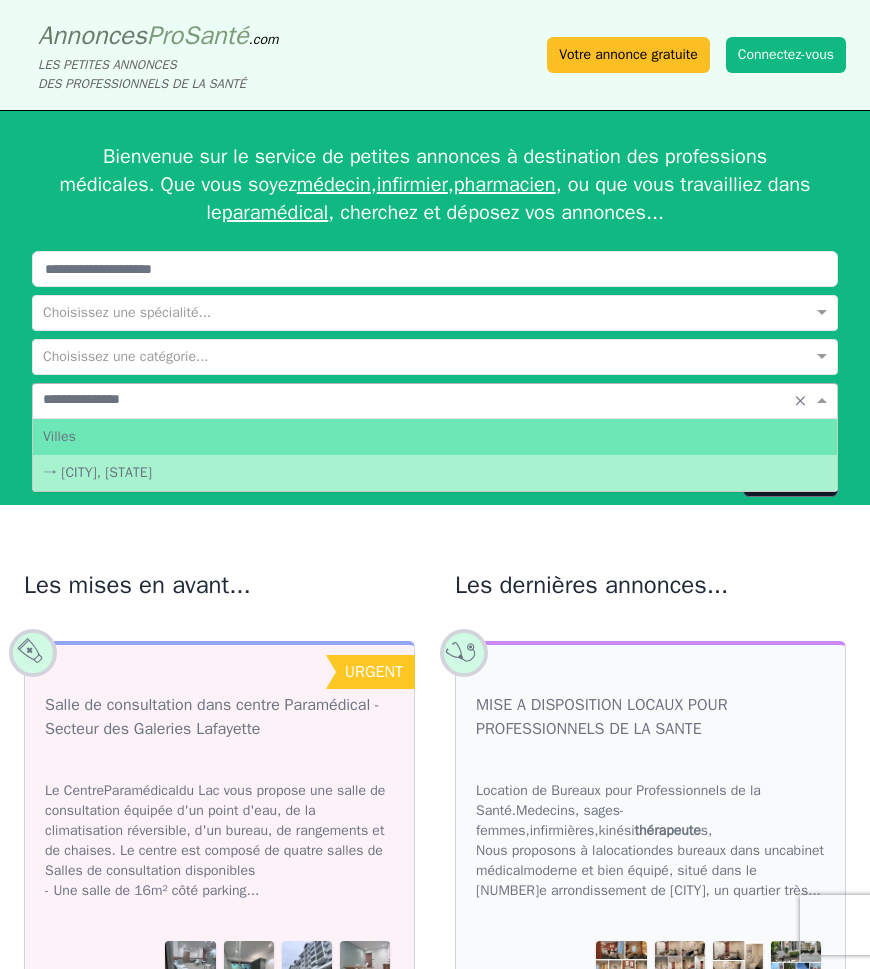 click on "→ [CITY], [STATE]" at bounding box center (435, 473) 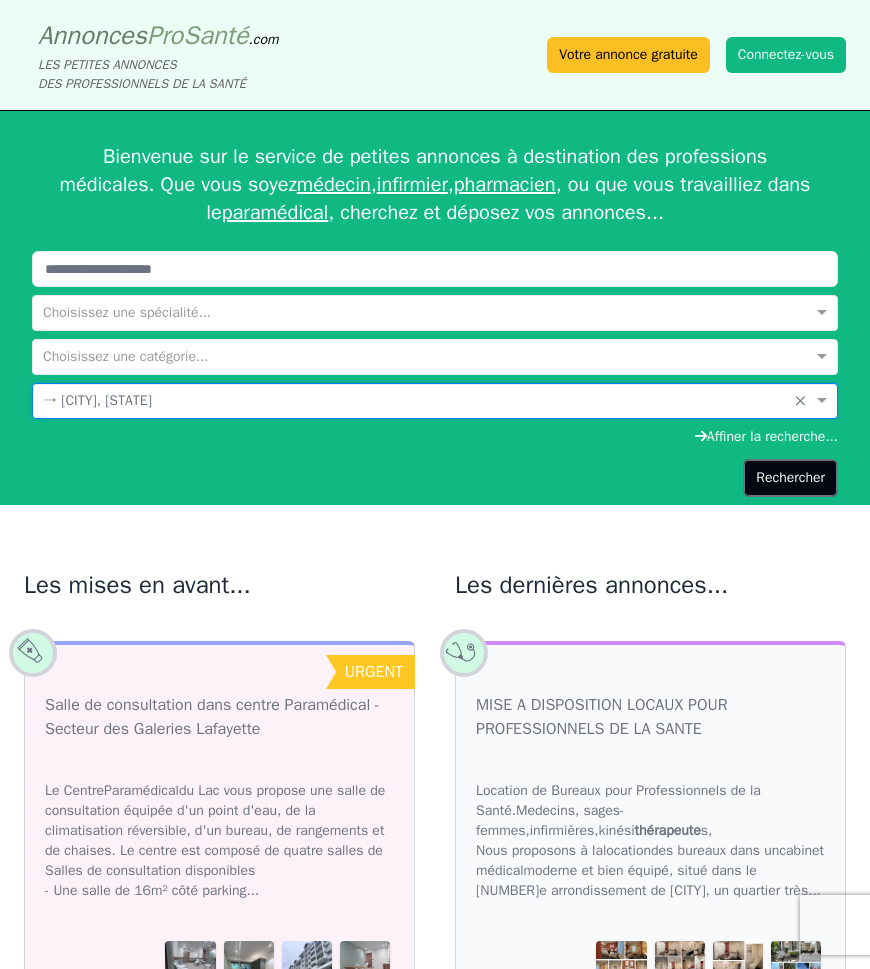 click on "Rechercher" 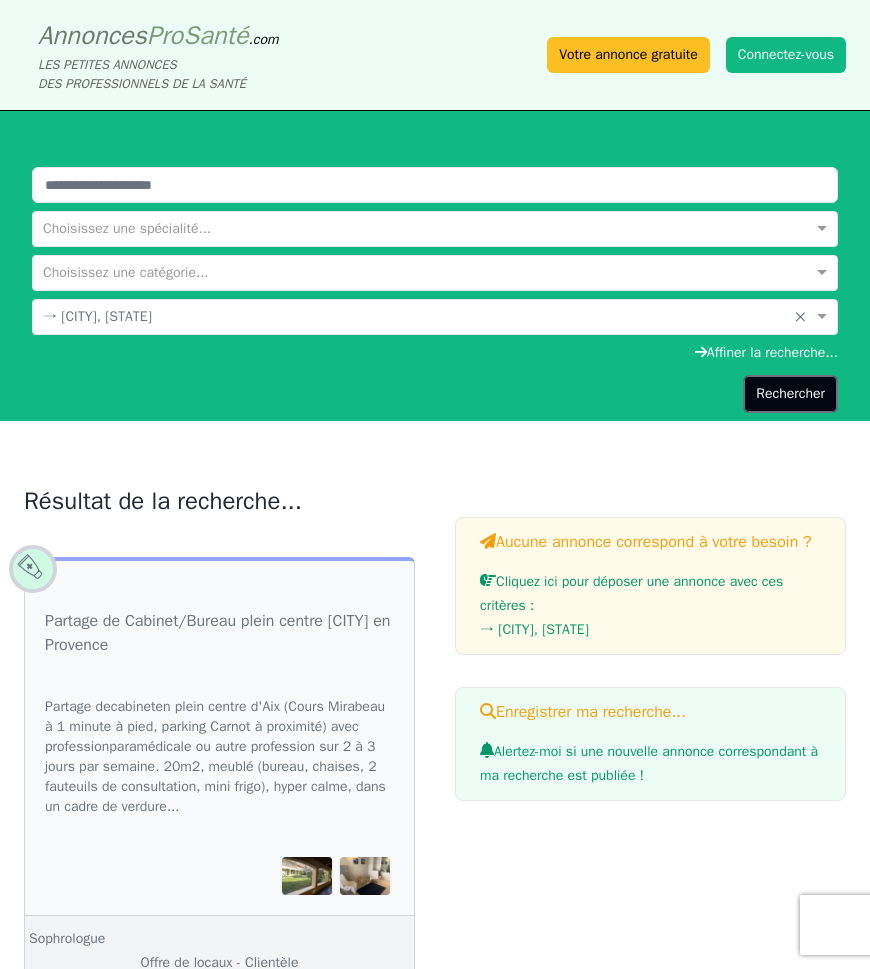 click on "Rechercher" 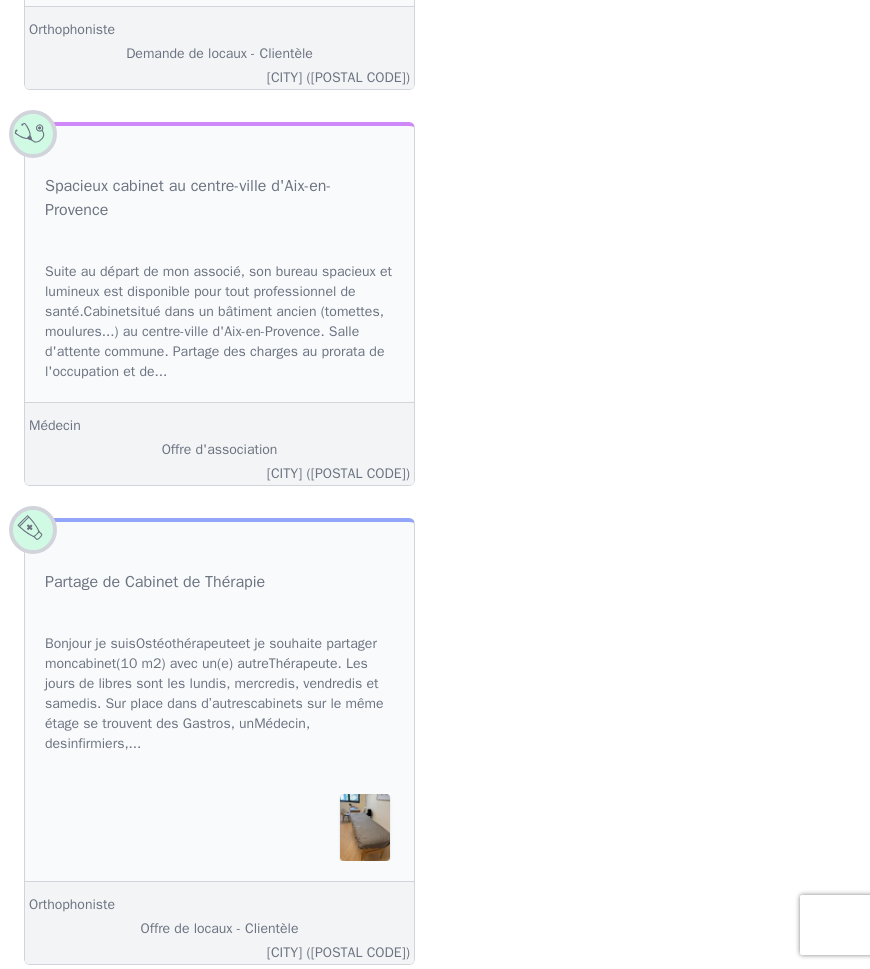 scroll, scrollTop: 1761, scrollLeft: 0, axis: vertical 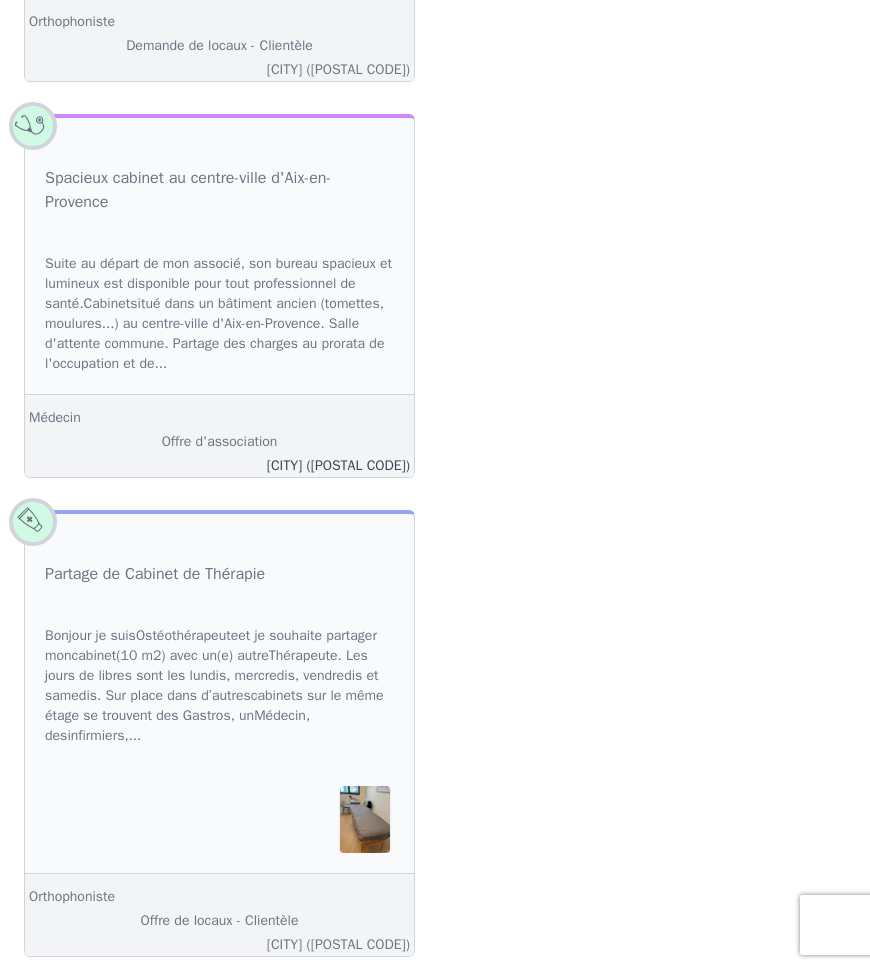 click on "[CITY] ([POSTAL CODE])" 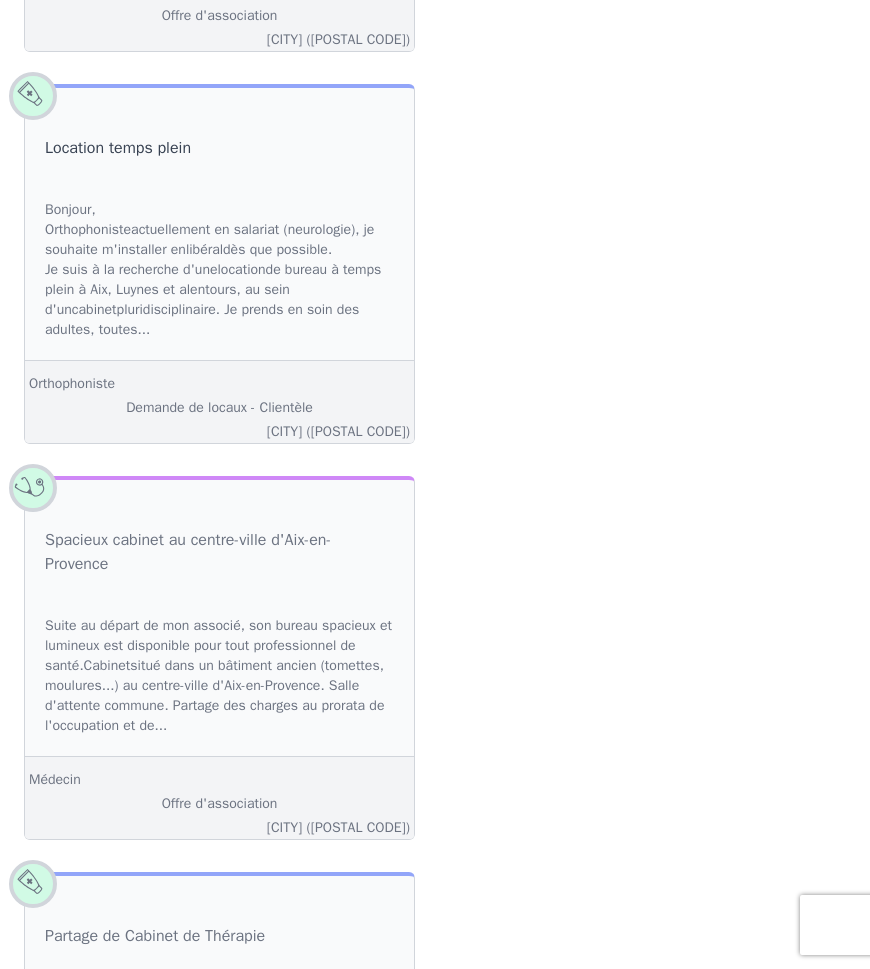 scroll, scrollTop: 1473, scrollLeft: 0, axis: vertical 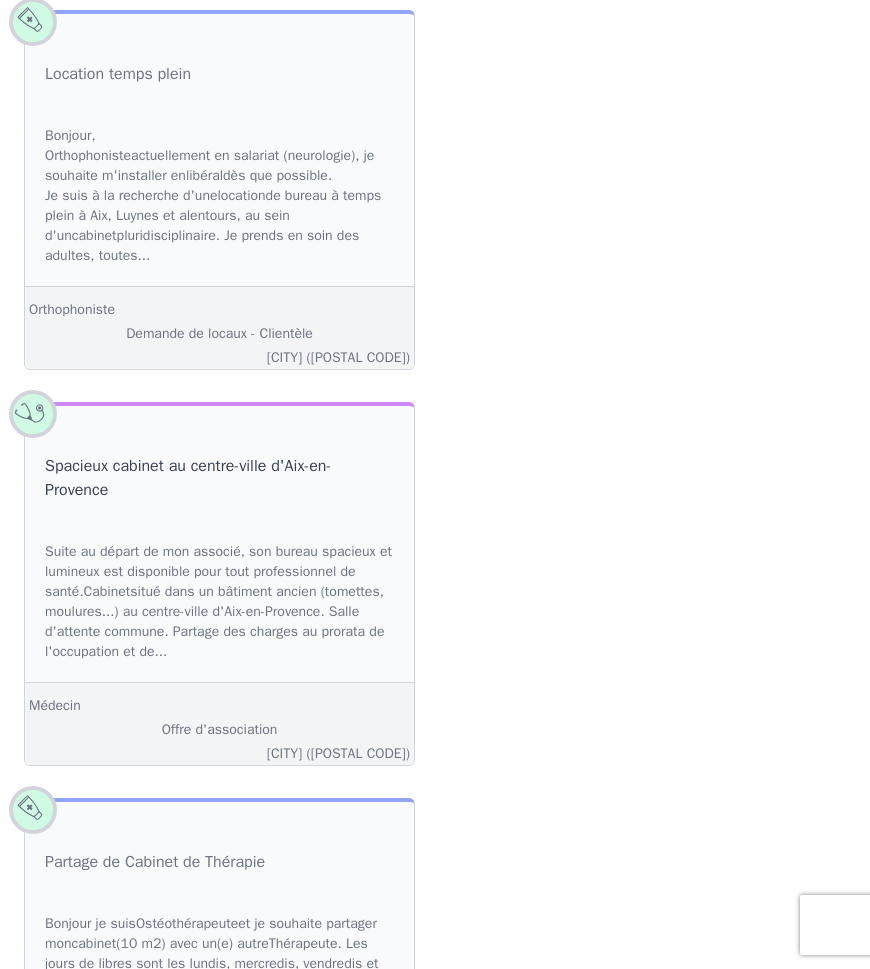 click on "Spacieux cabinet au centre-ville d'Aix-en-Provence" 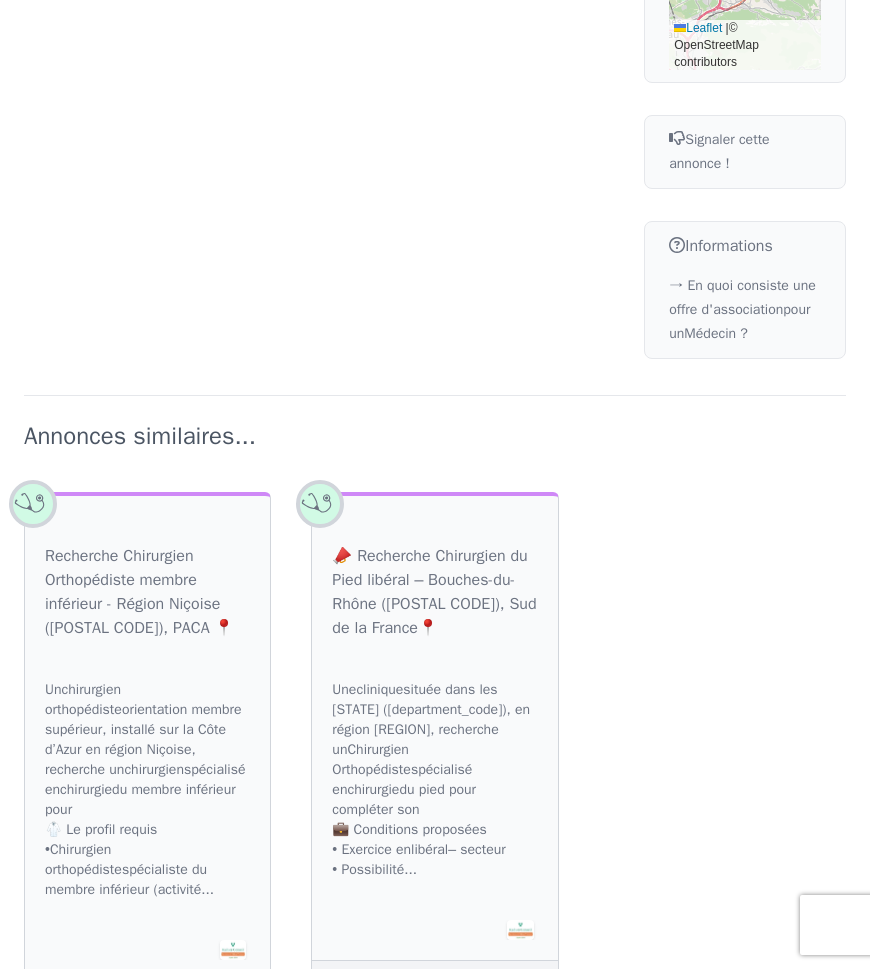 scroll, scrollTop: 0, scrollLeft: 0, axis: both 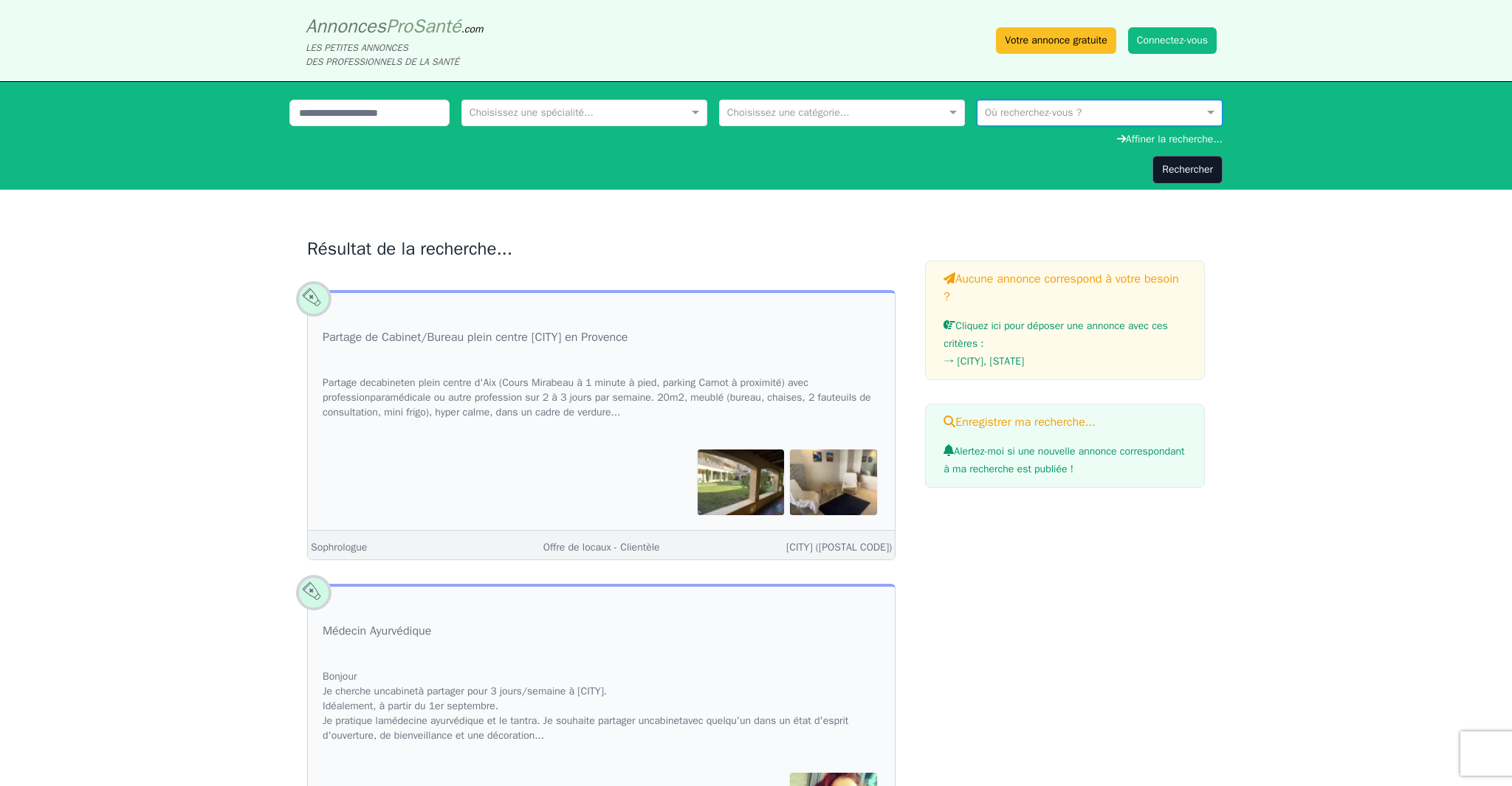 drag, startPoint x: 1195, startPoint y: 114, endPoint x: 1113, endPoint y: 114, distance: 82 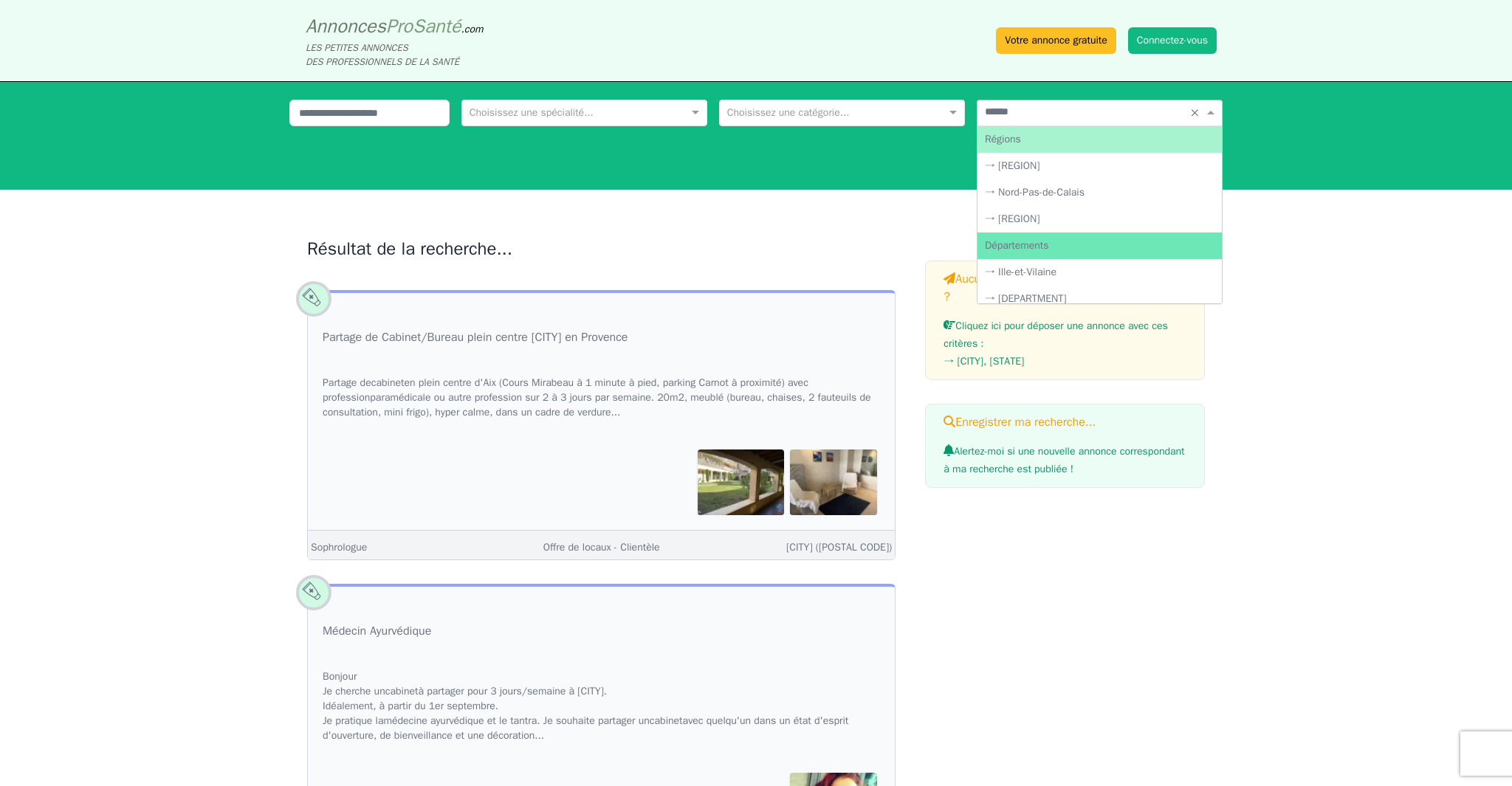 type on "*******" 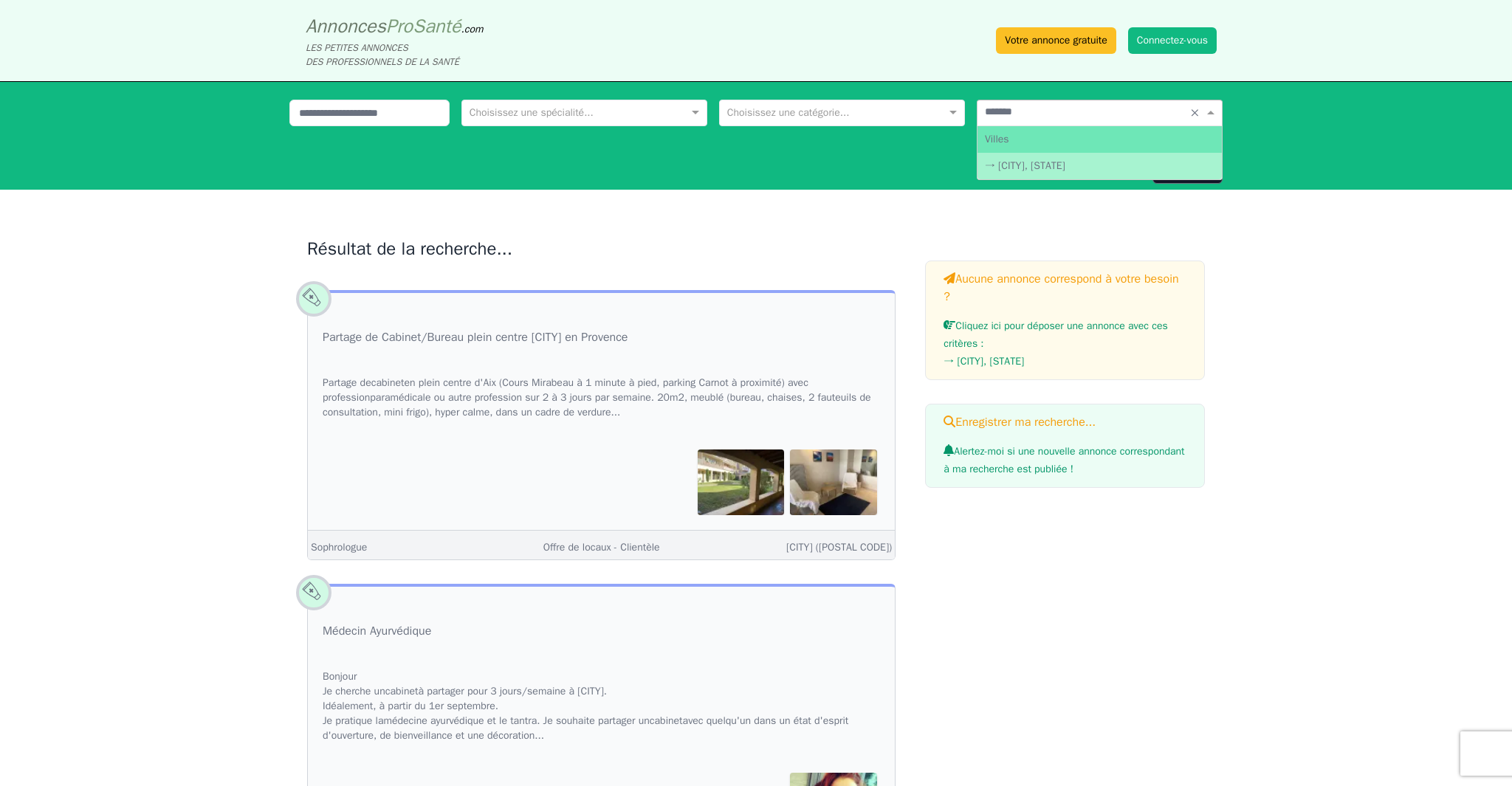 click on "→ [CITY], [STATE]" at bounding box center (1099, 166) 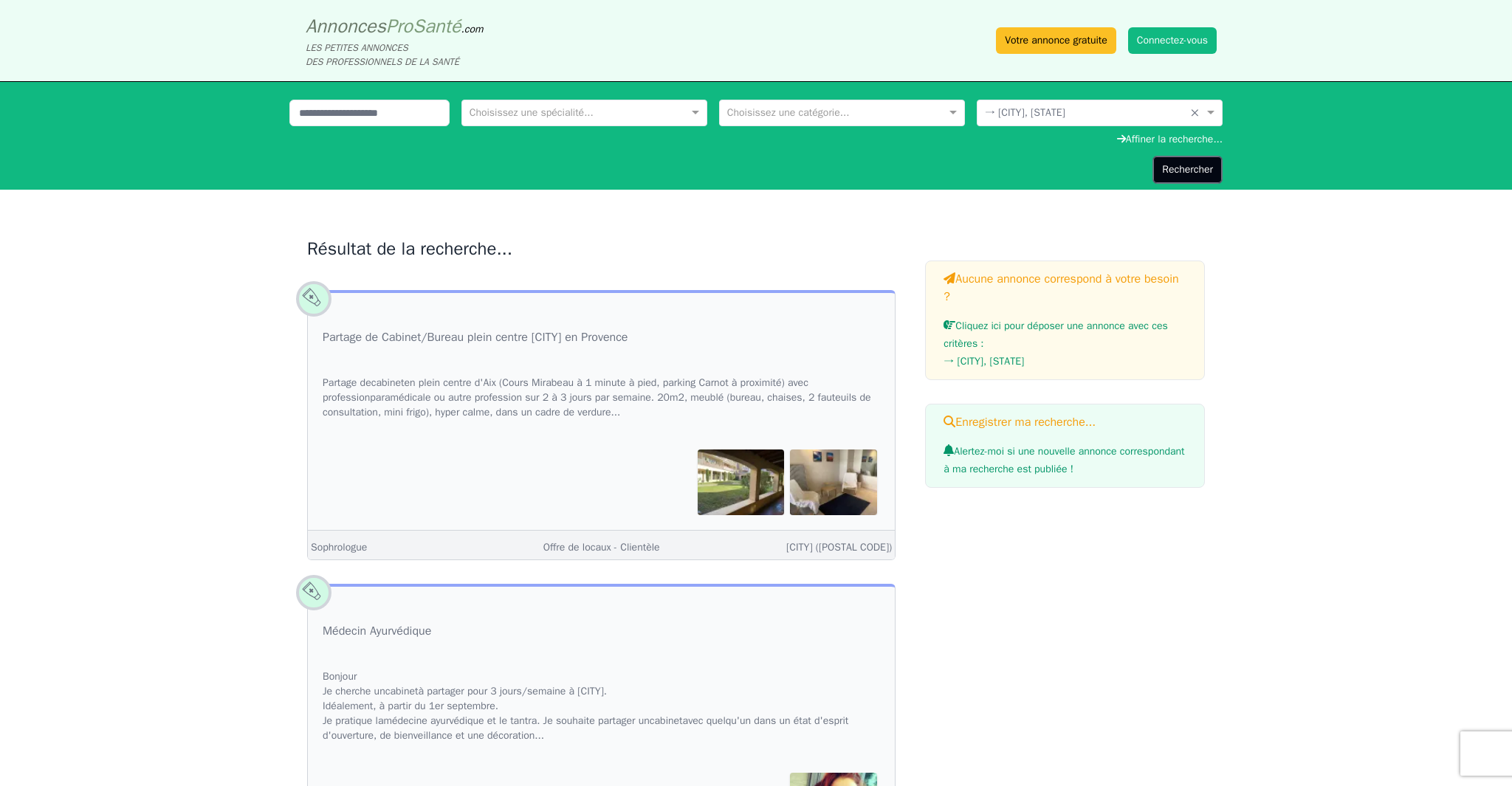 click on "Rechercher" 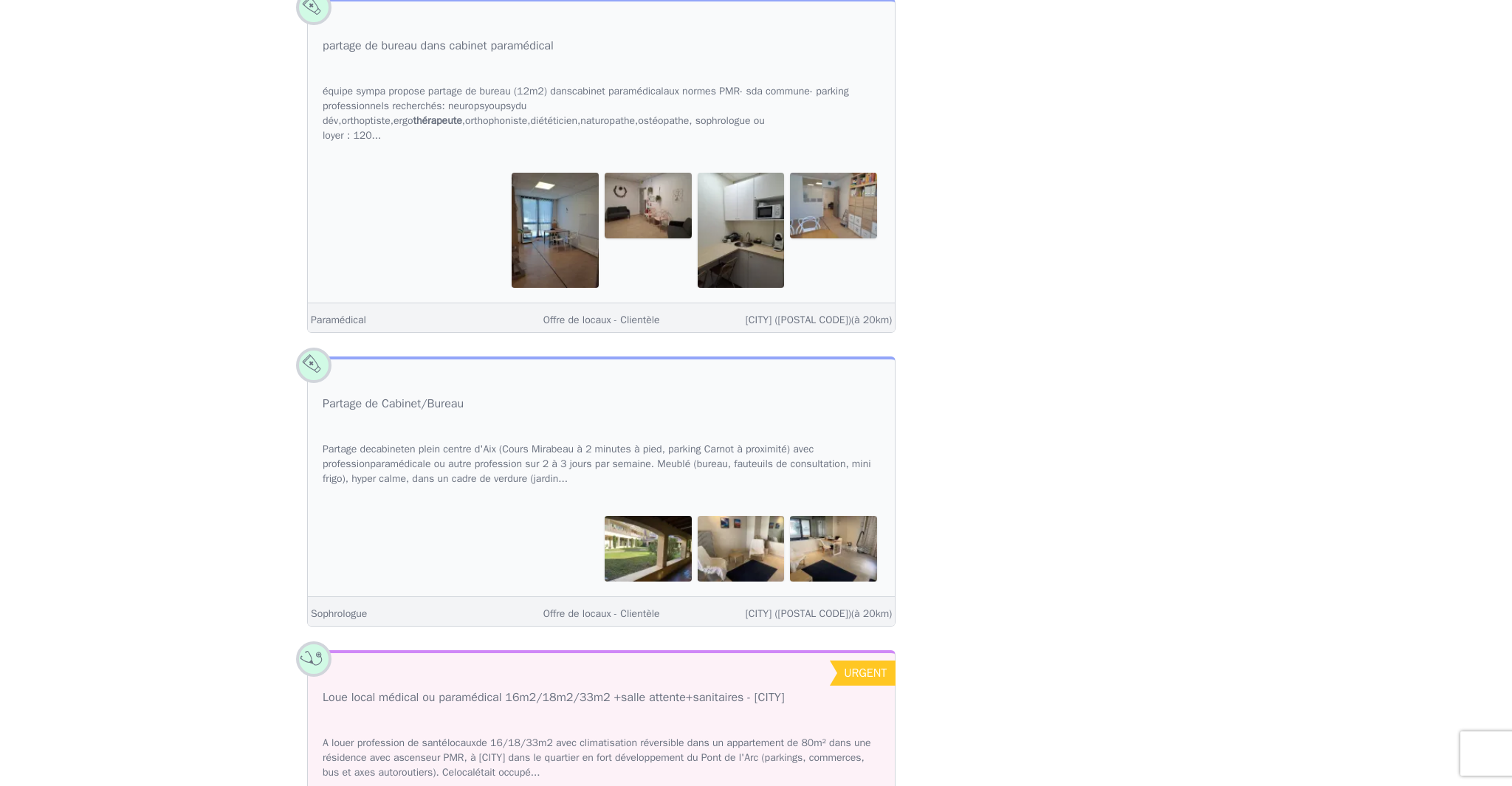 scroll, scrollTop: 2533, scrollLeft: 0, axis: vertical 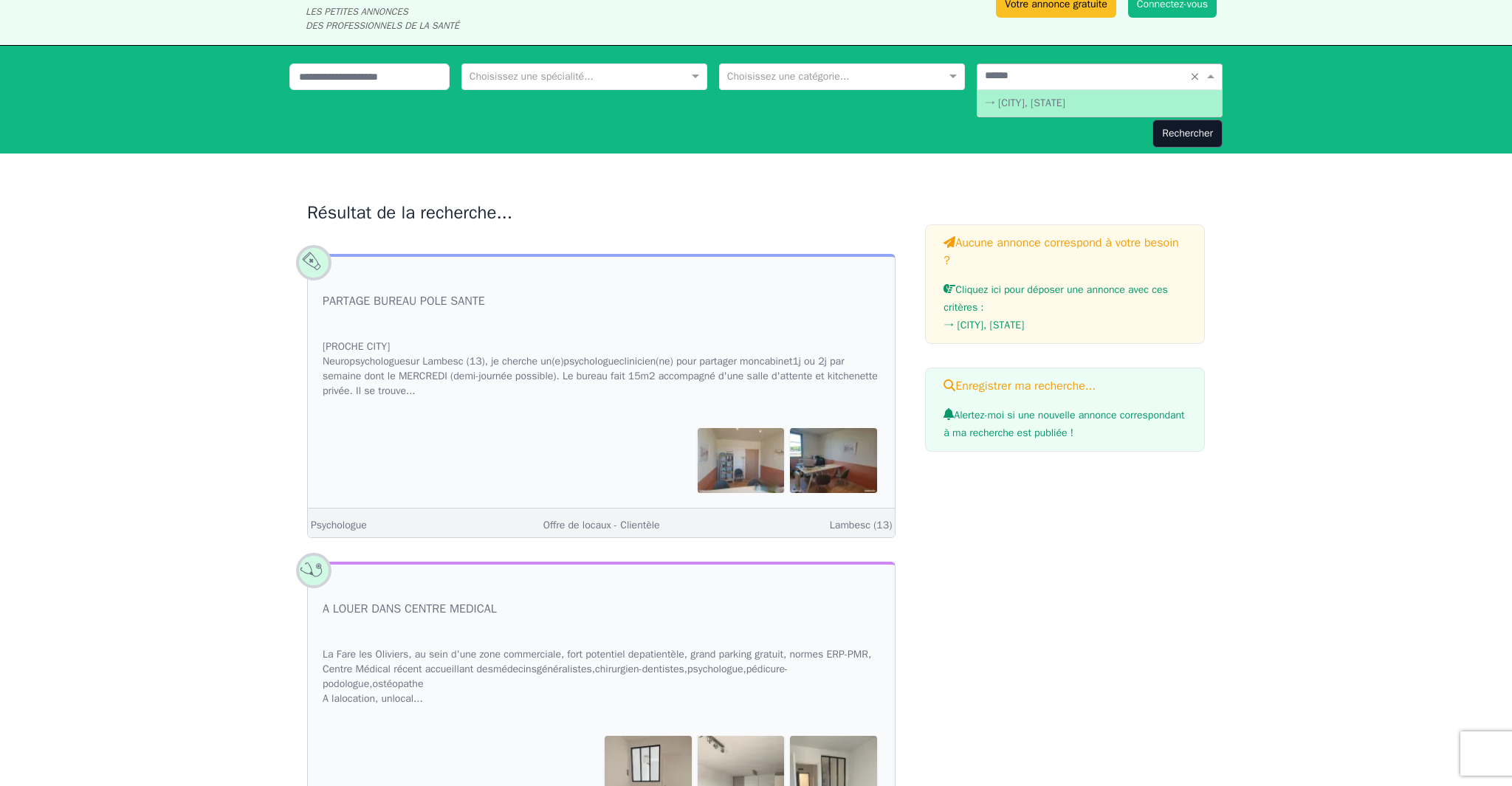 type on "*******" 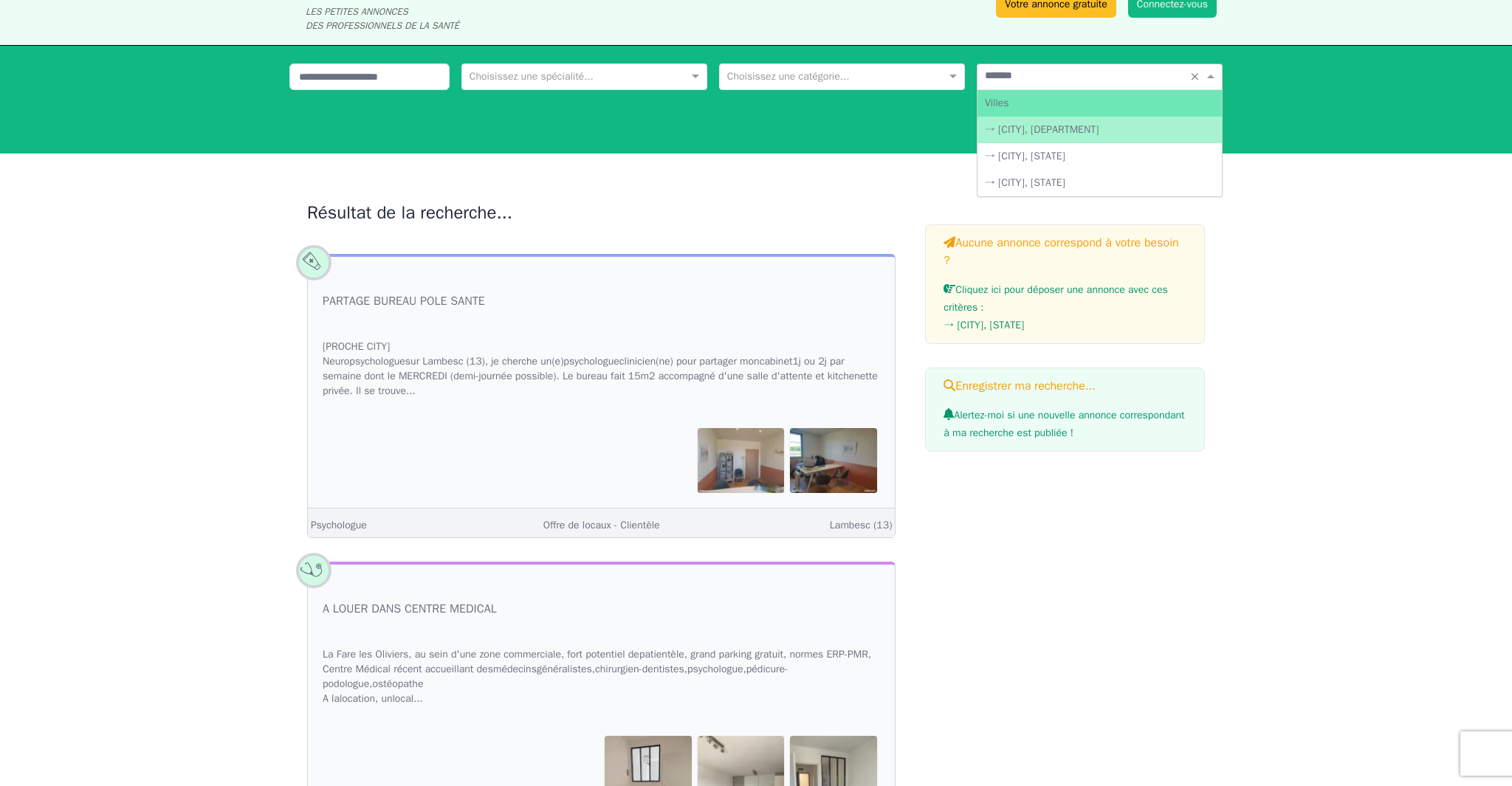 click on "→ [CITY], [DEPARTMENT]" at bounding box center [1099, 130] 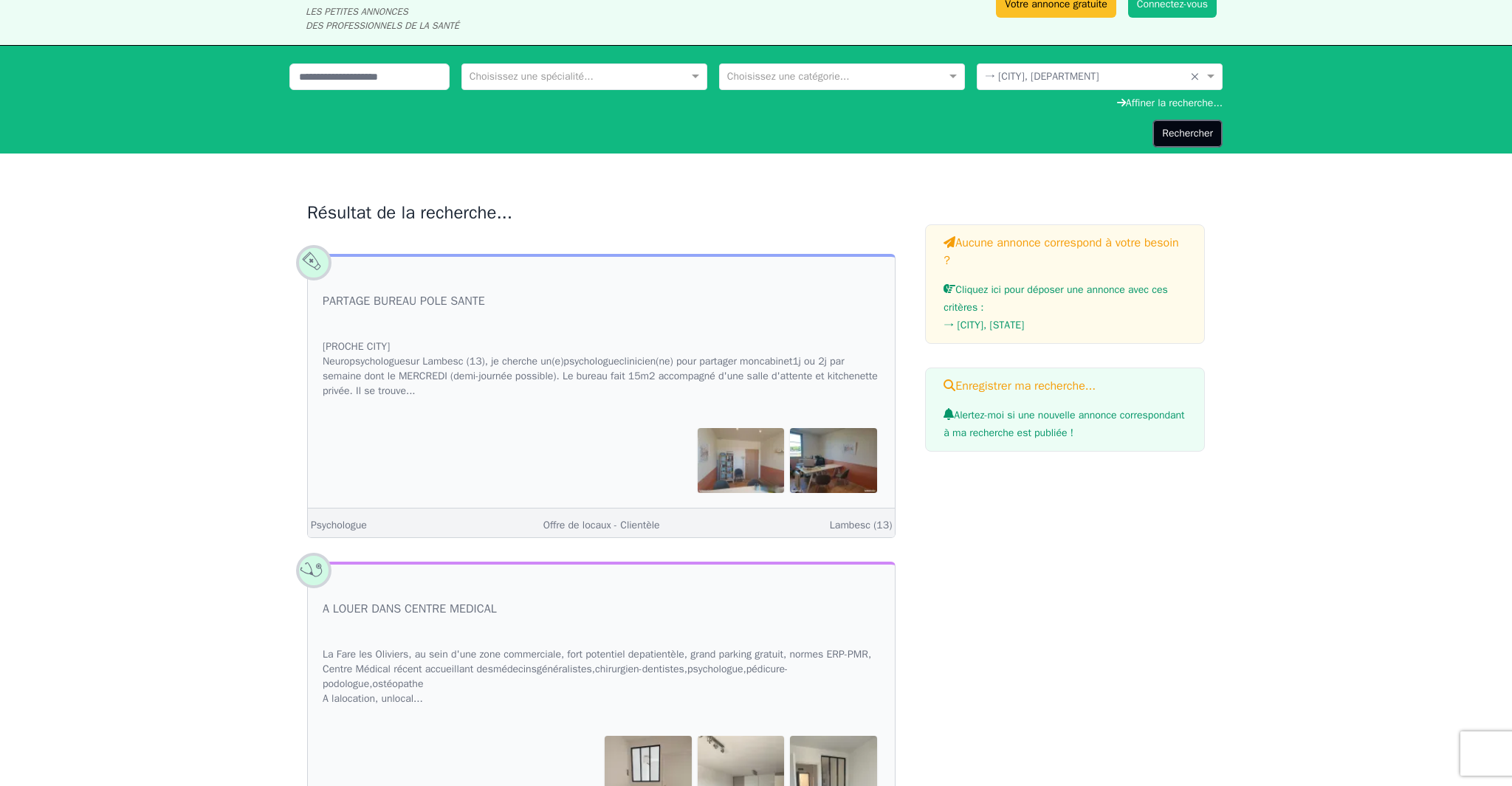 click on "Rechercher" 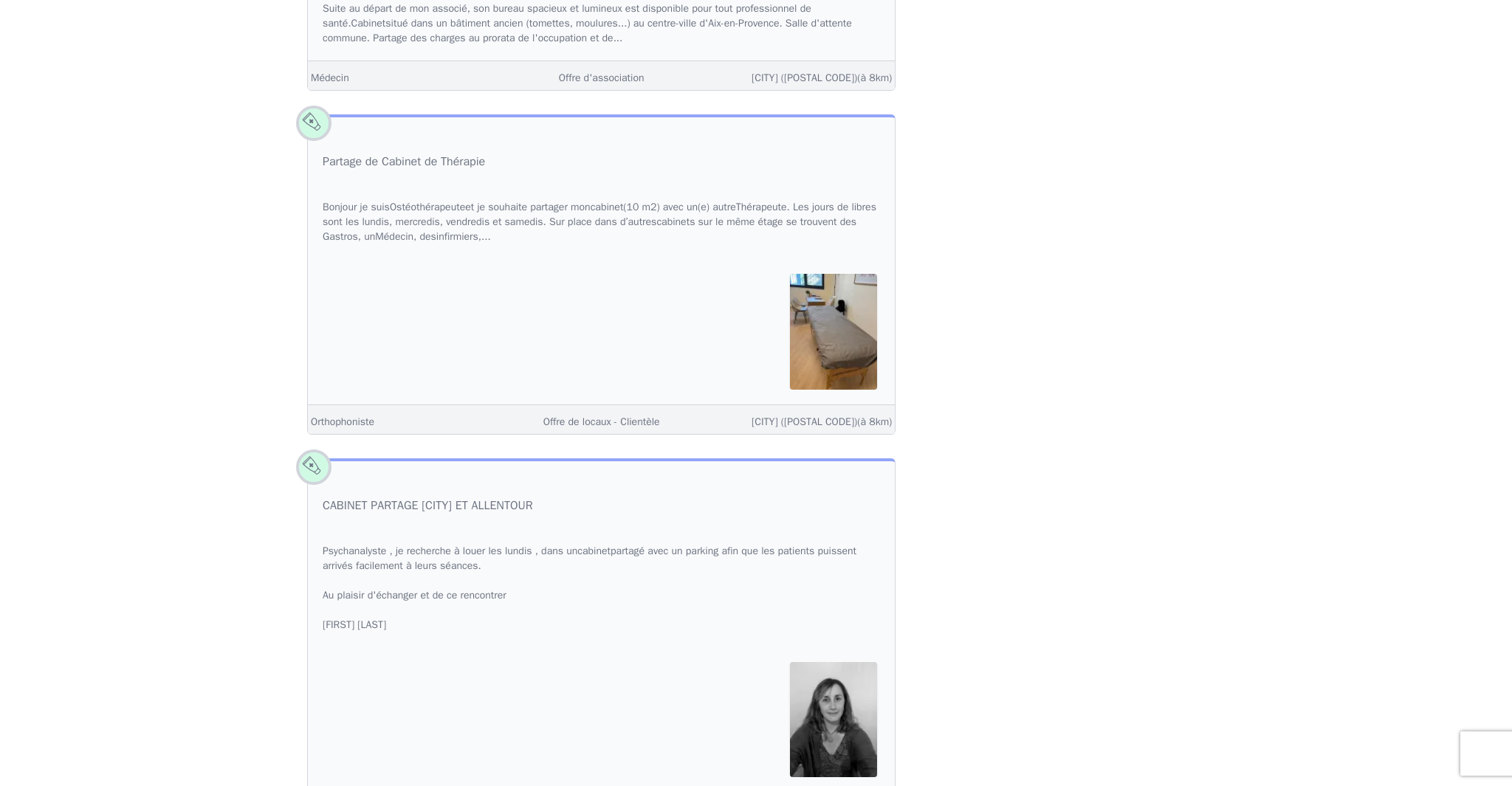 scroll, scrollTop: 0, scrollLeft: 0, axis: both 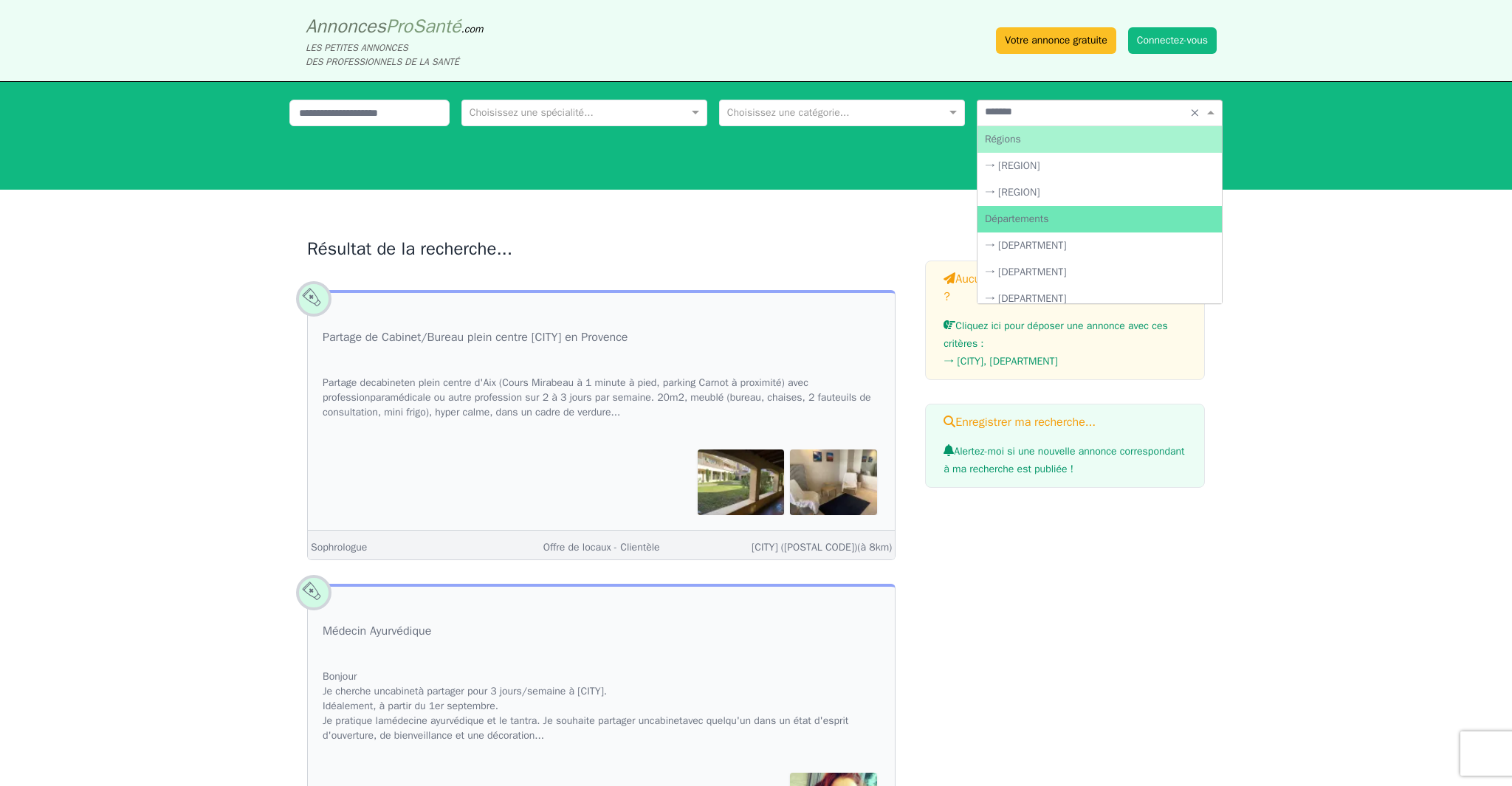 type on "********" 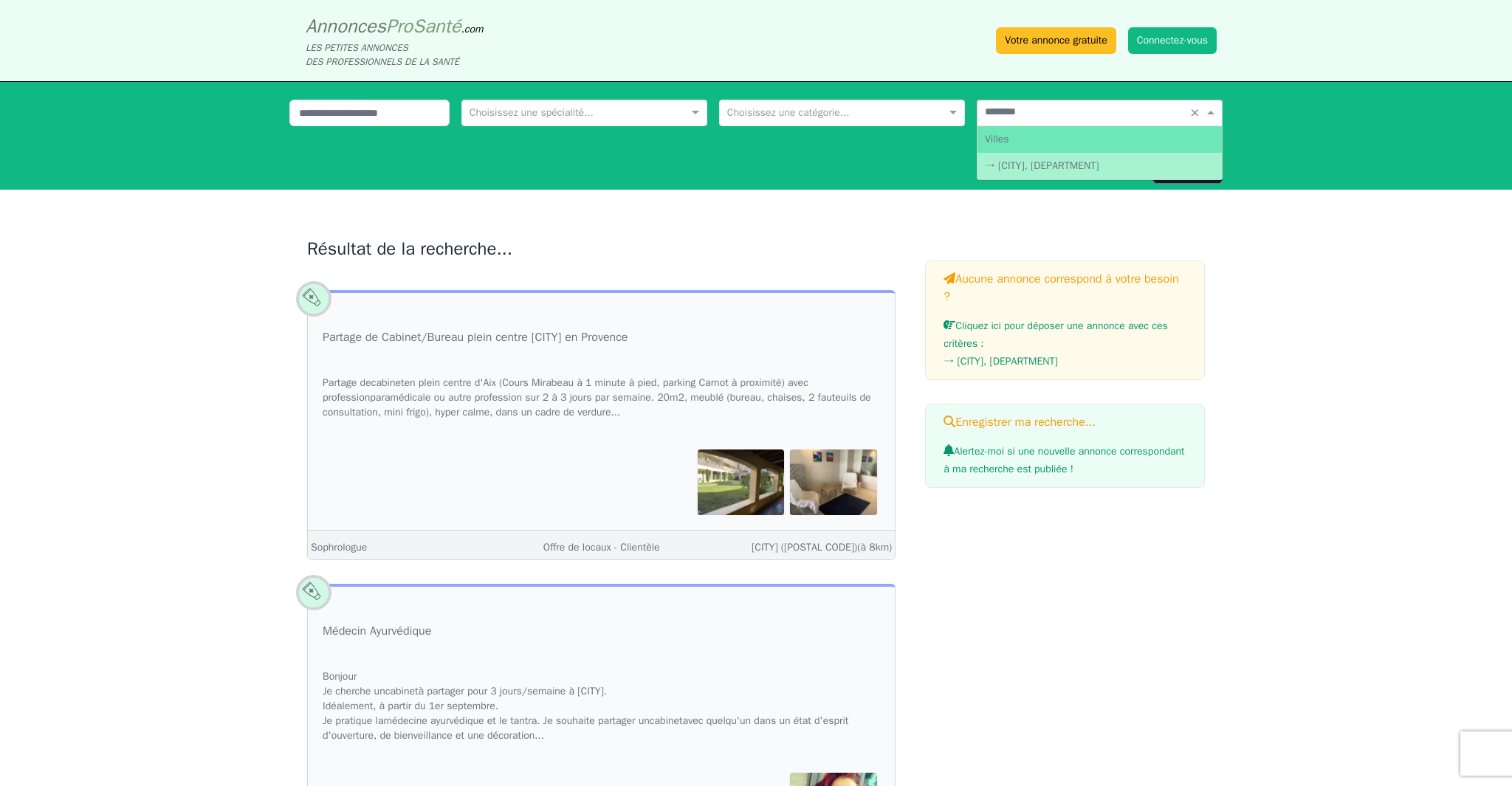 click on "→ [CITY], [DEPARTMENT]" at bounding box center (1099, 166) 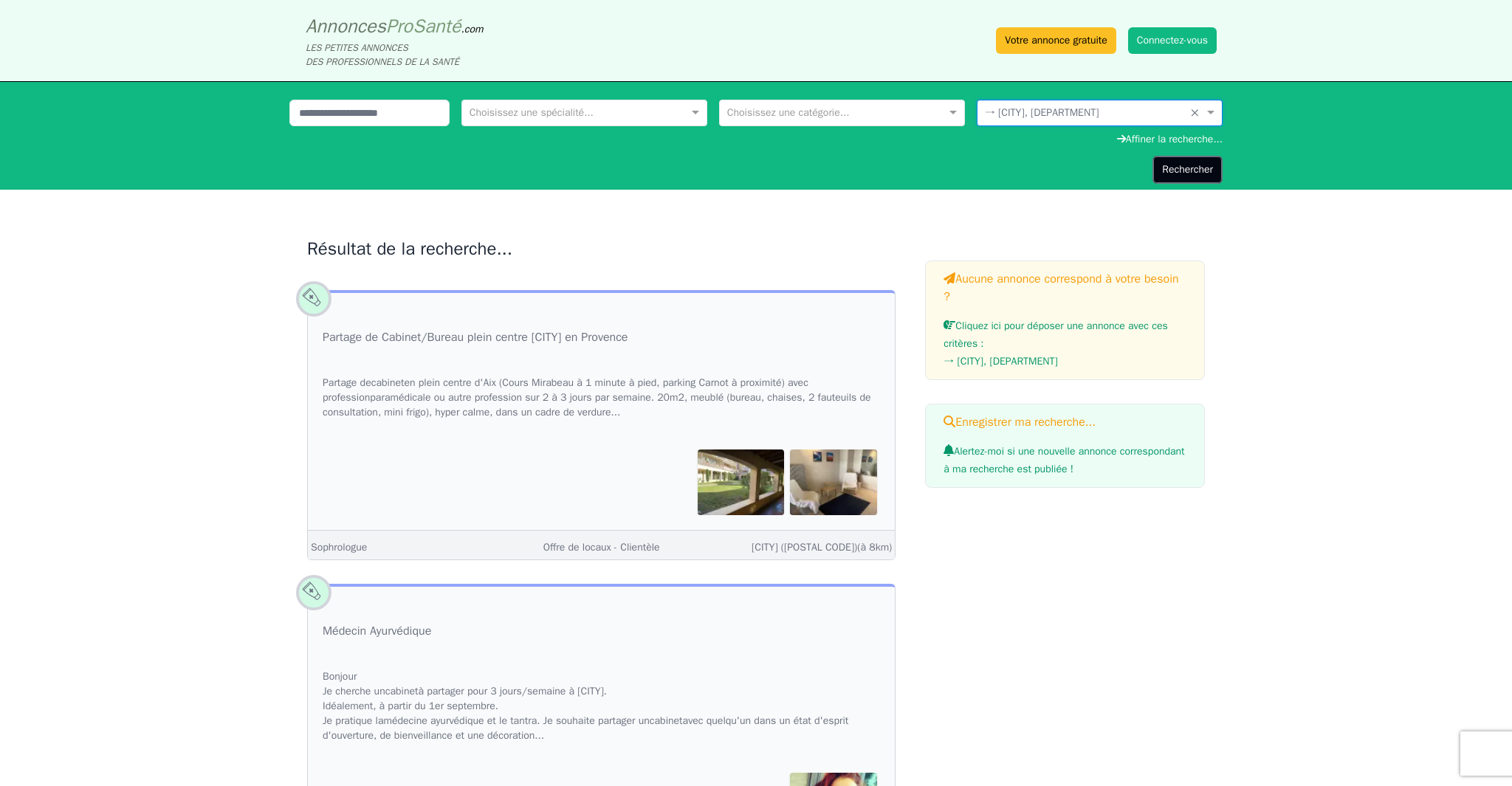 click on "Rechercher" 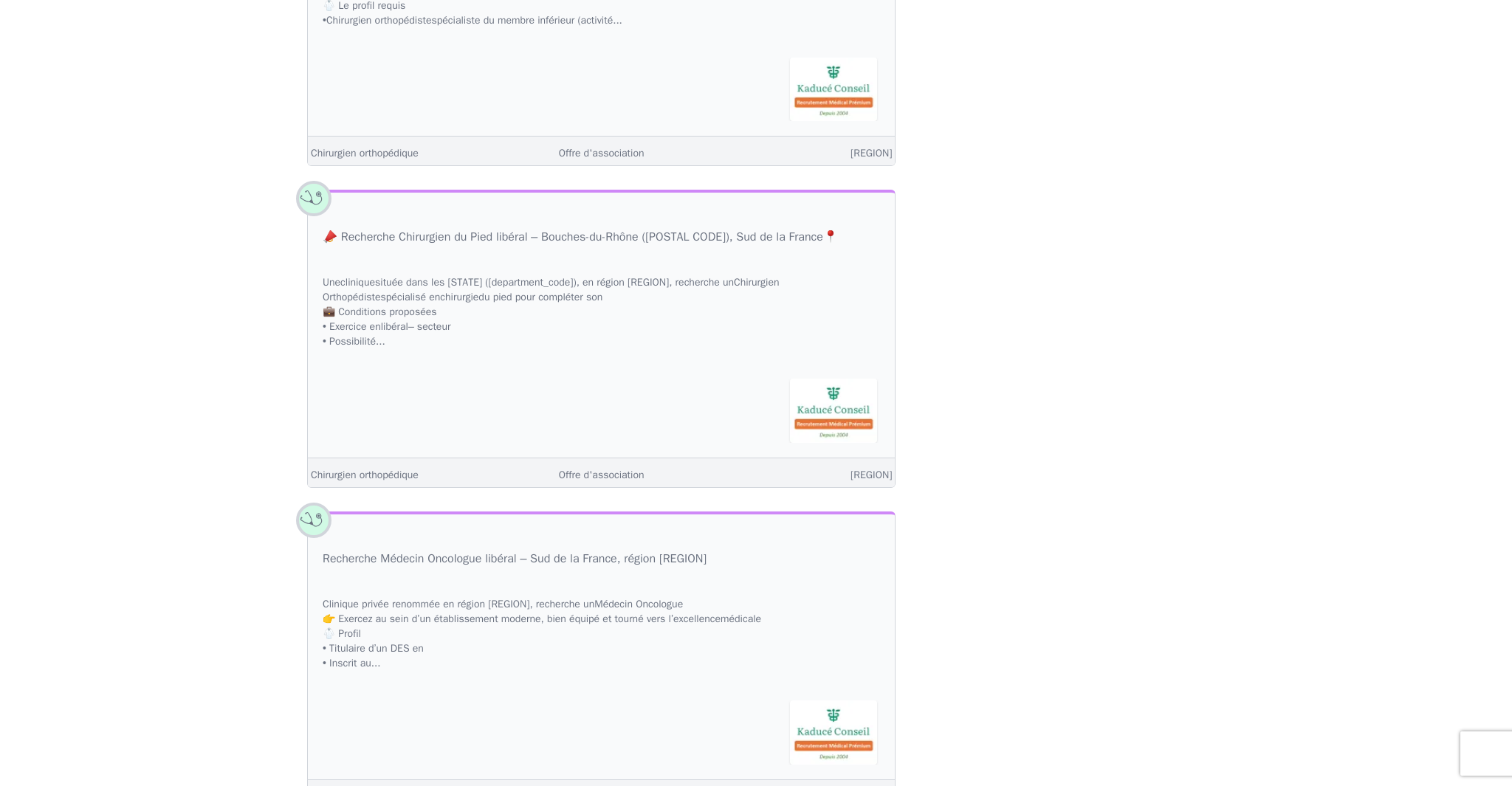 scroll, scrollTop: 0, scrollLeft: 0, axis: both 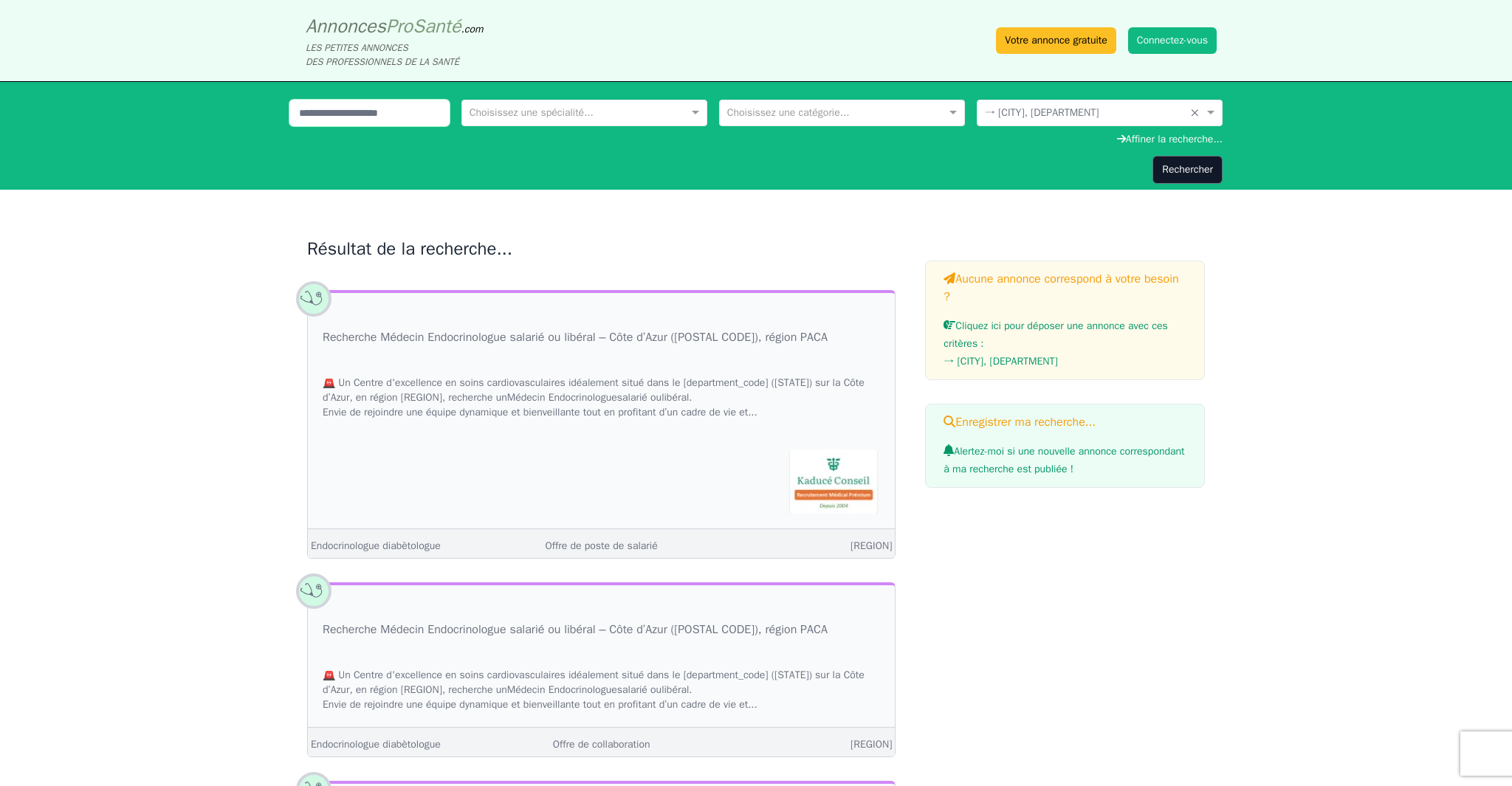 click at bounding box center (369, 113) 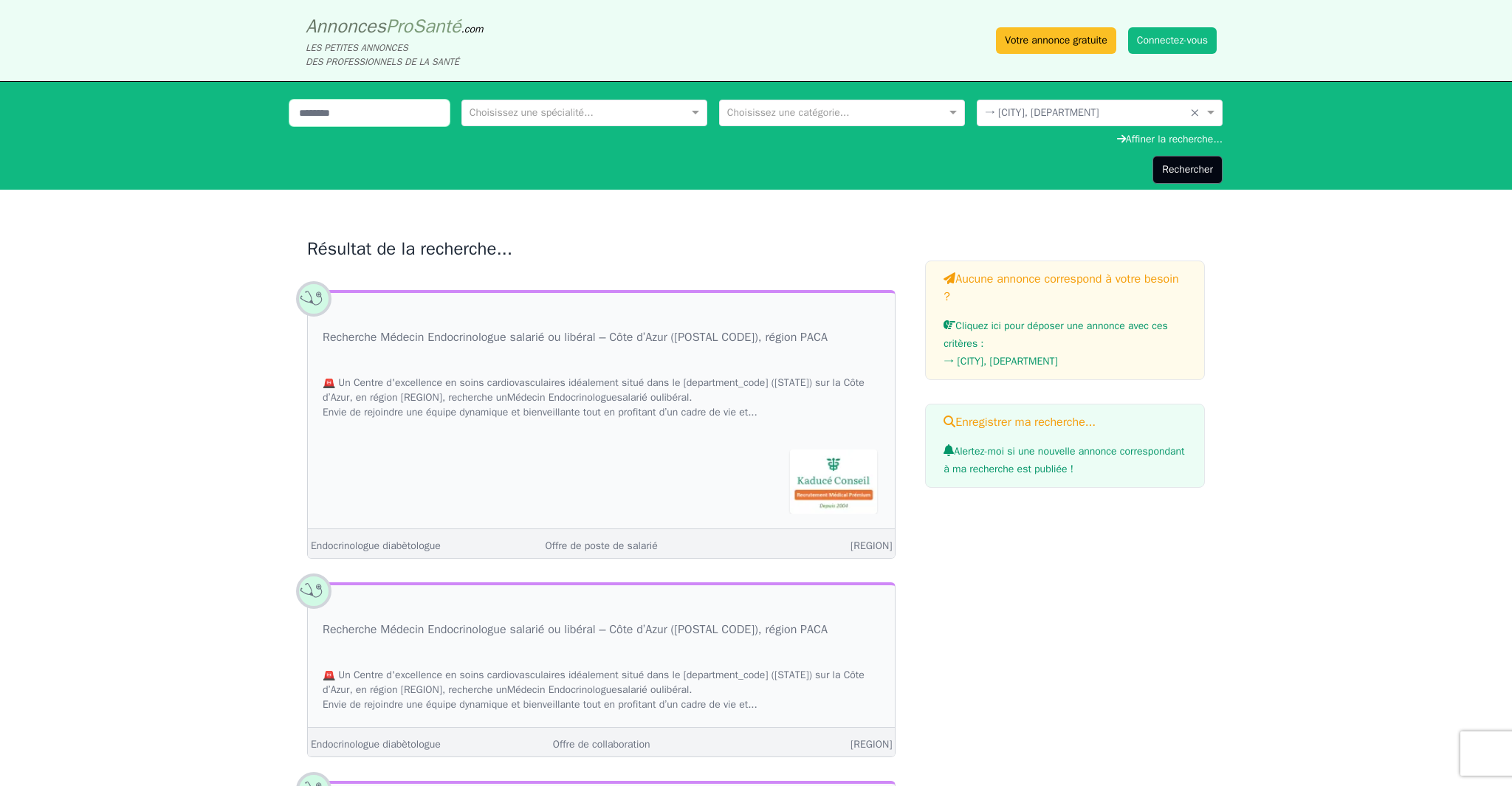 type on "********" 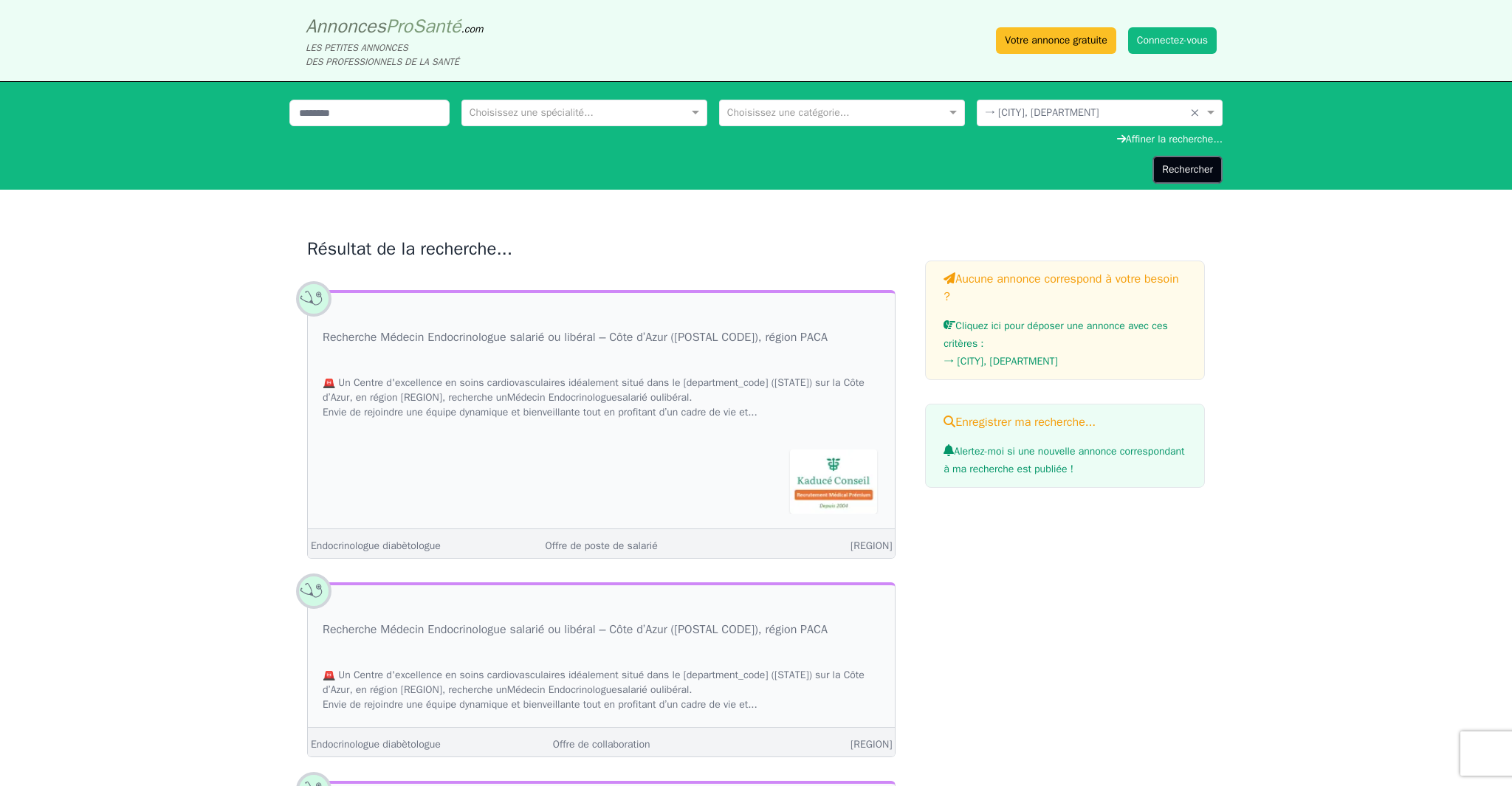 click on "Rechercher" 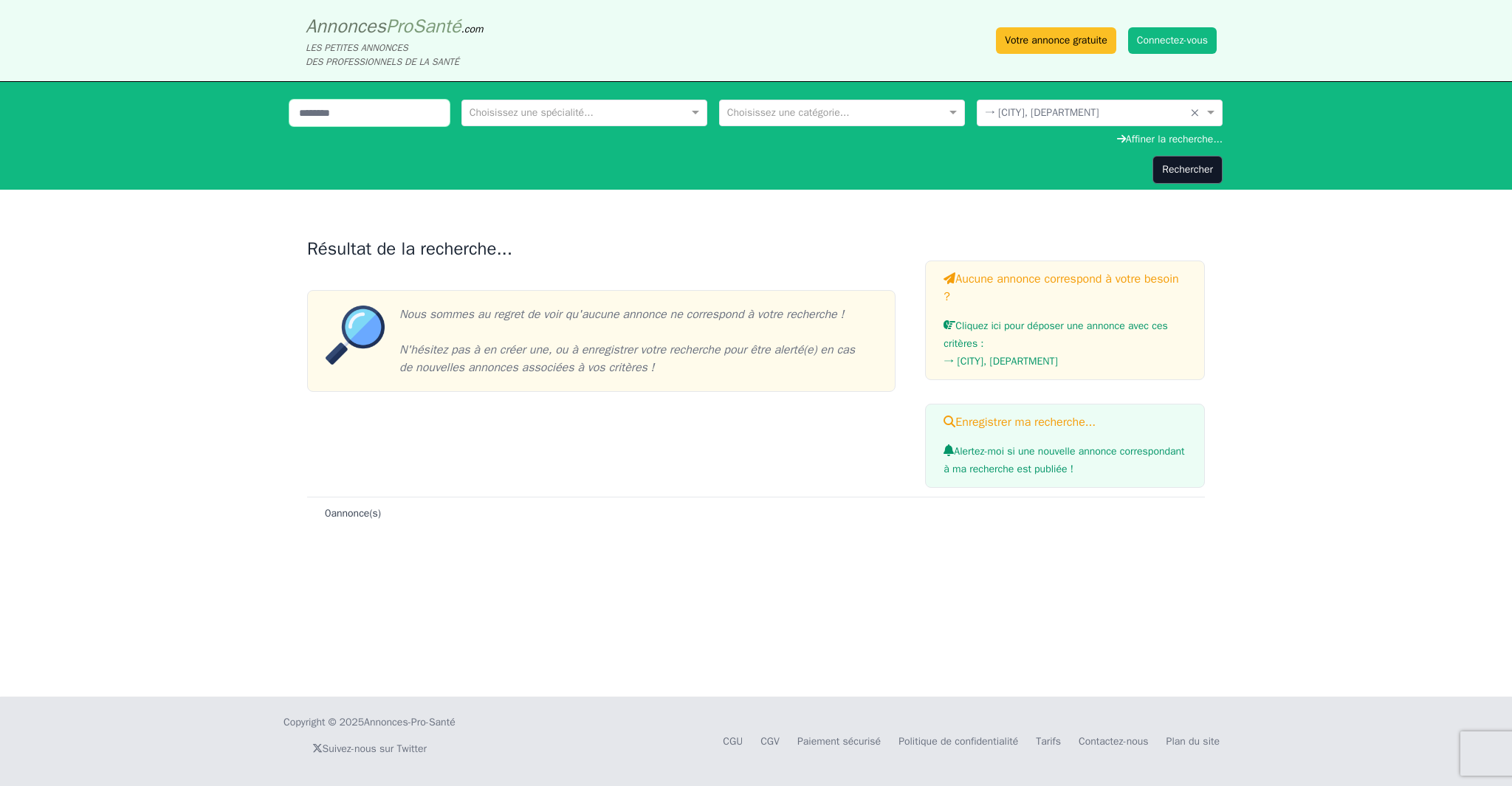 click on "********" at bounding box center (369, 113) 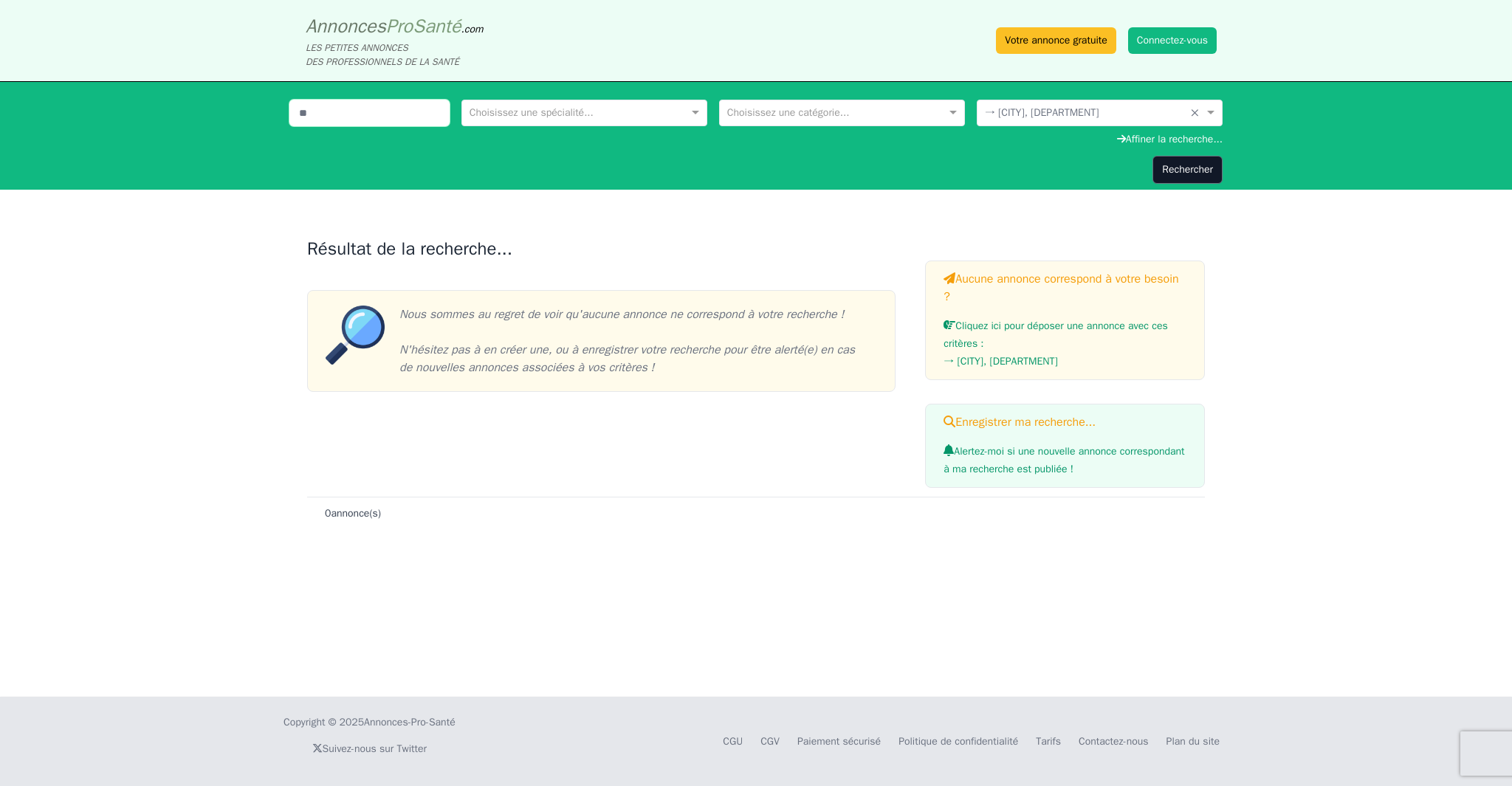 type on "*" 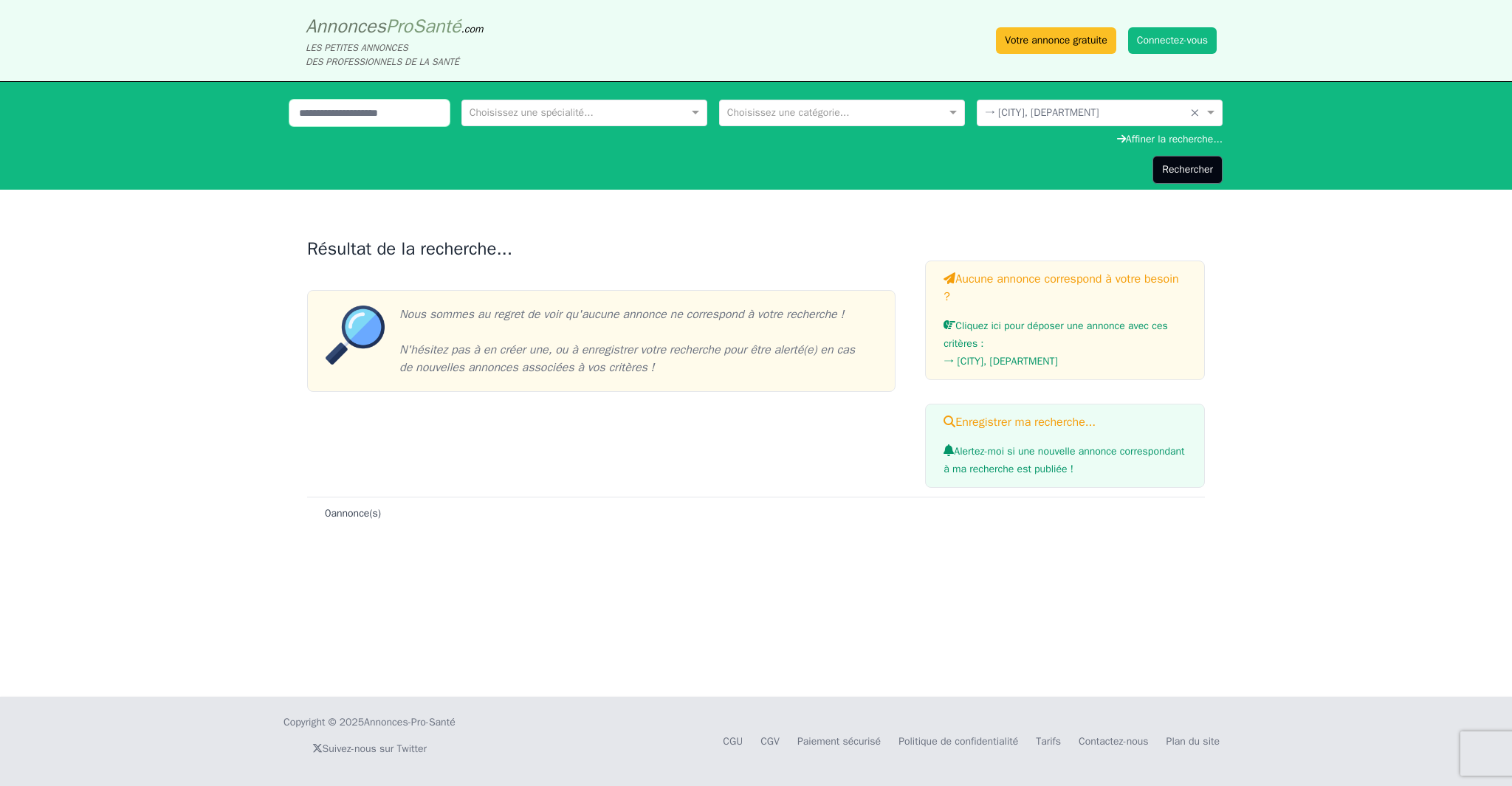 type 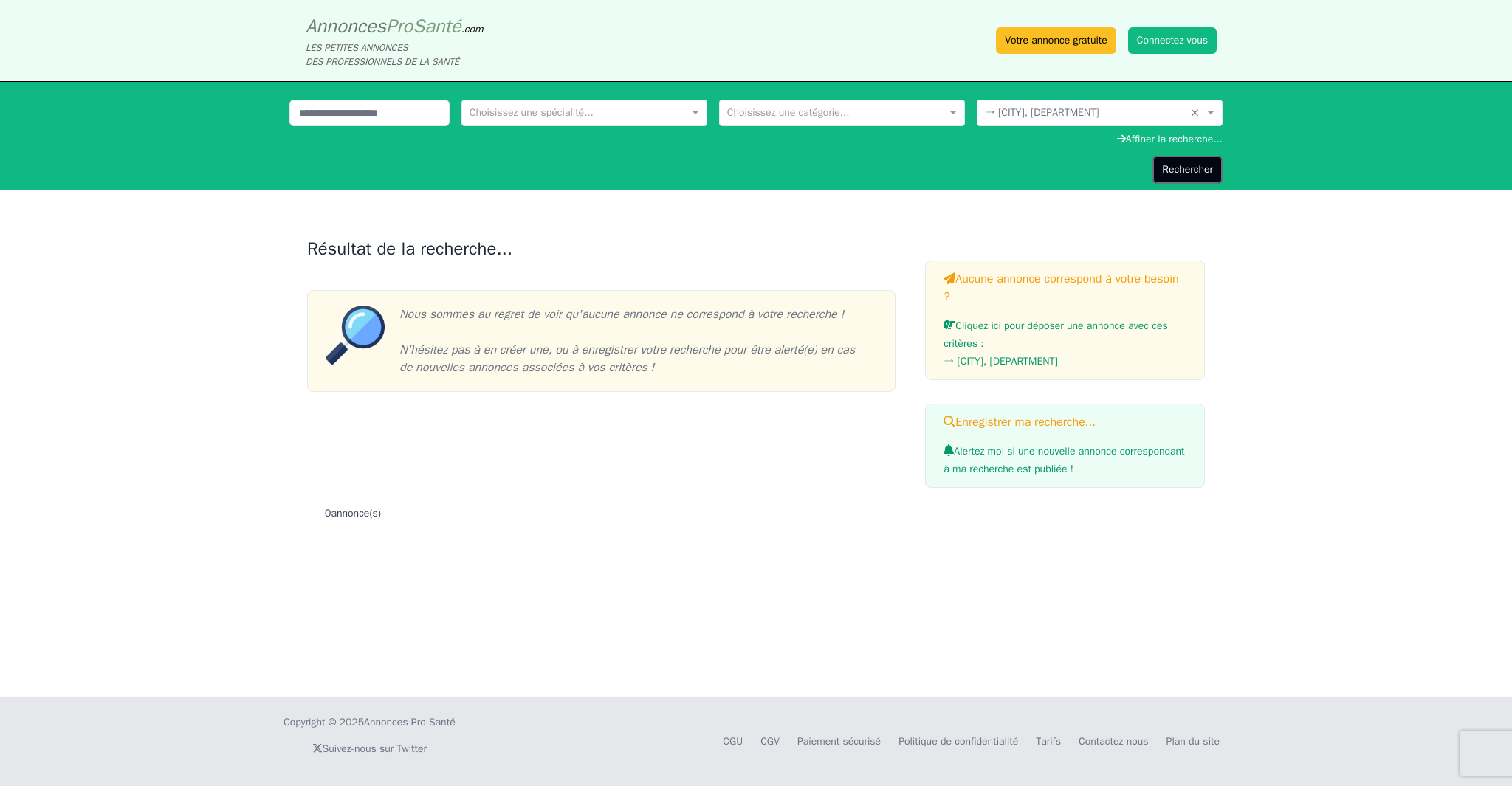 click on "Rechercher" 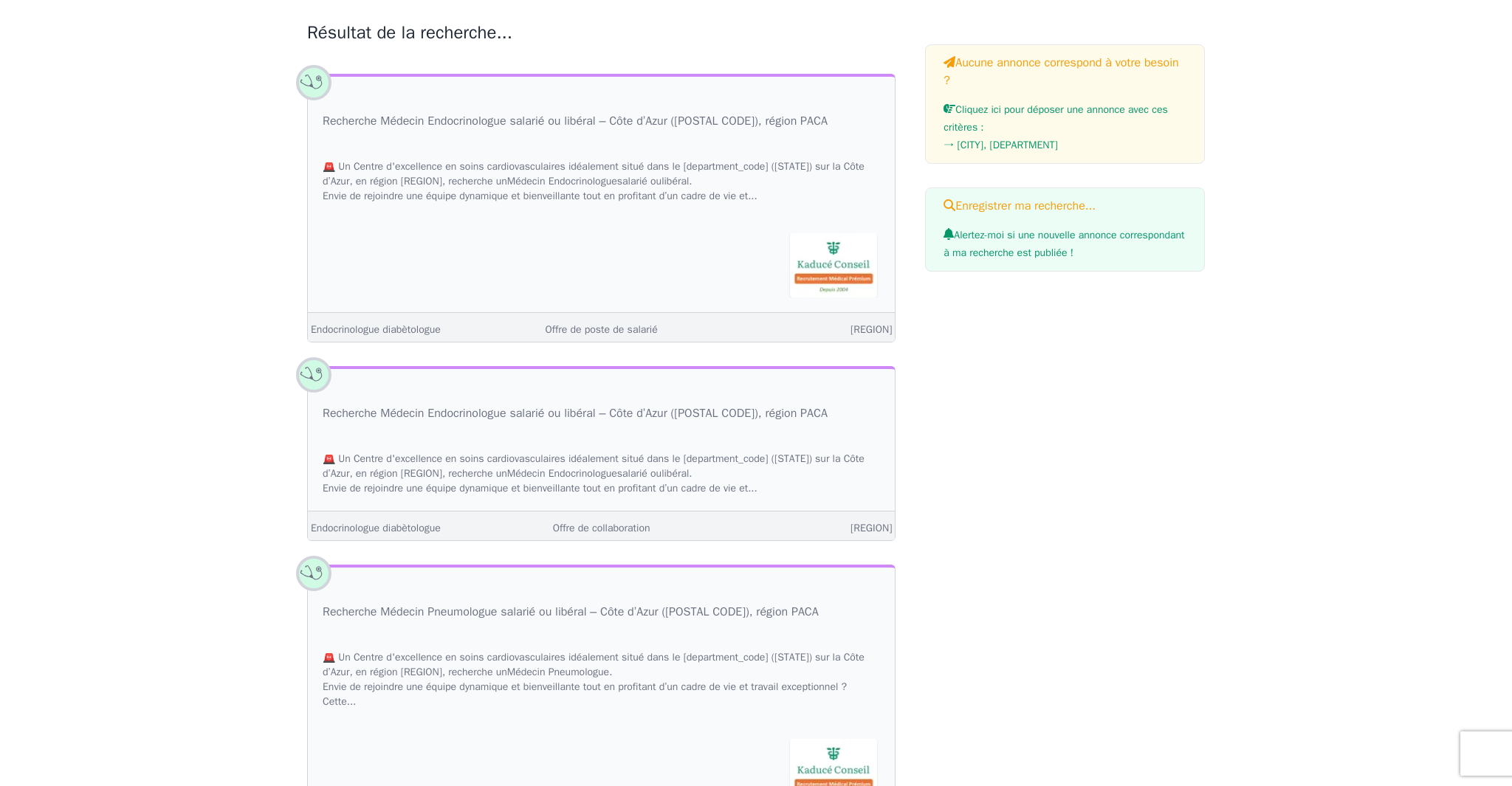 scroll, scrollTop: 0, scrollLeft: 0, axis: both 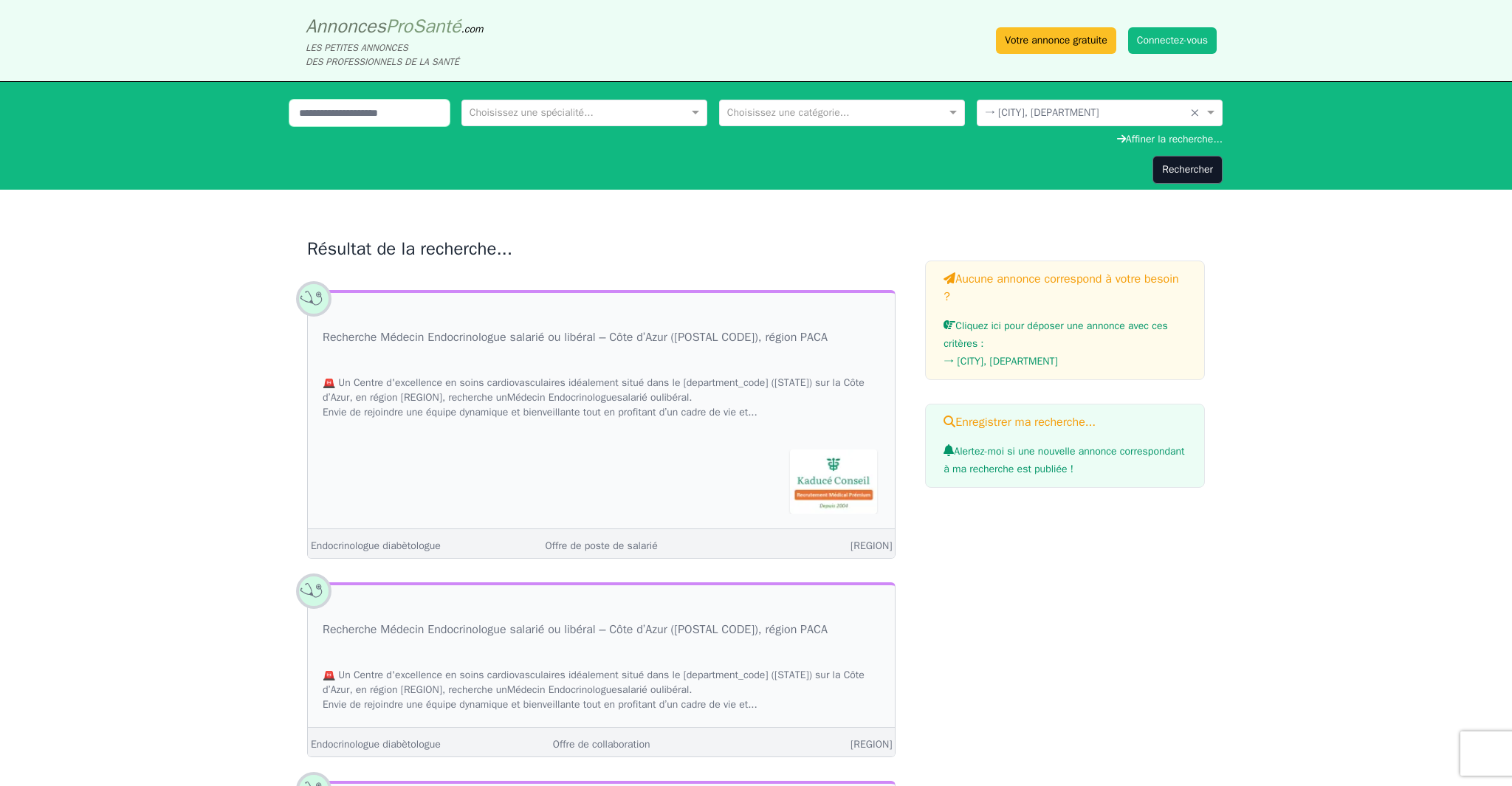 click at bounding box center (369, 113) 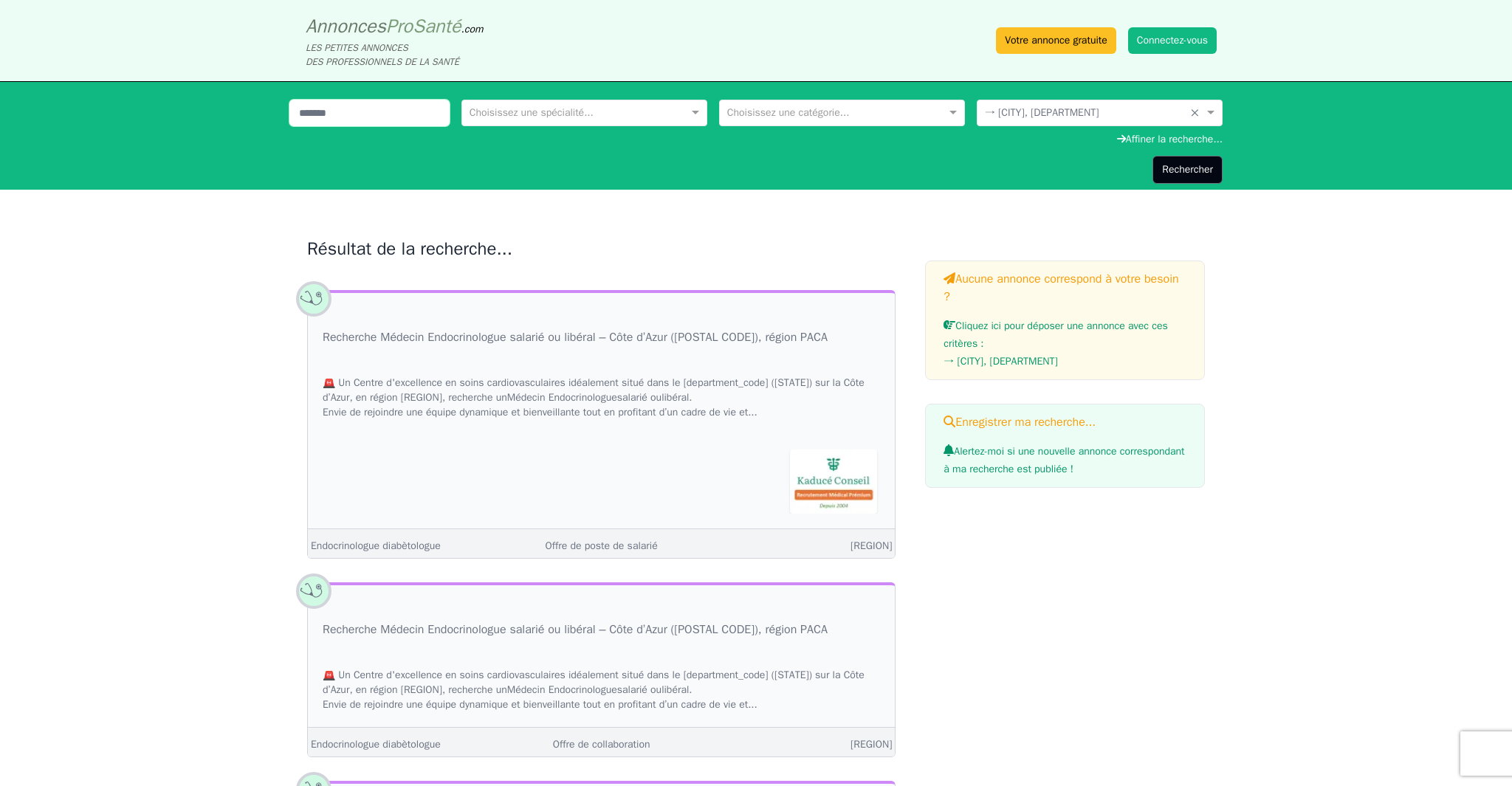 type on "*******" 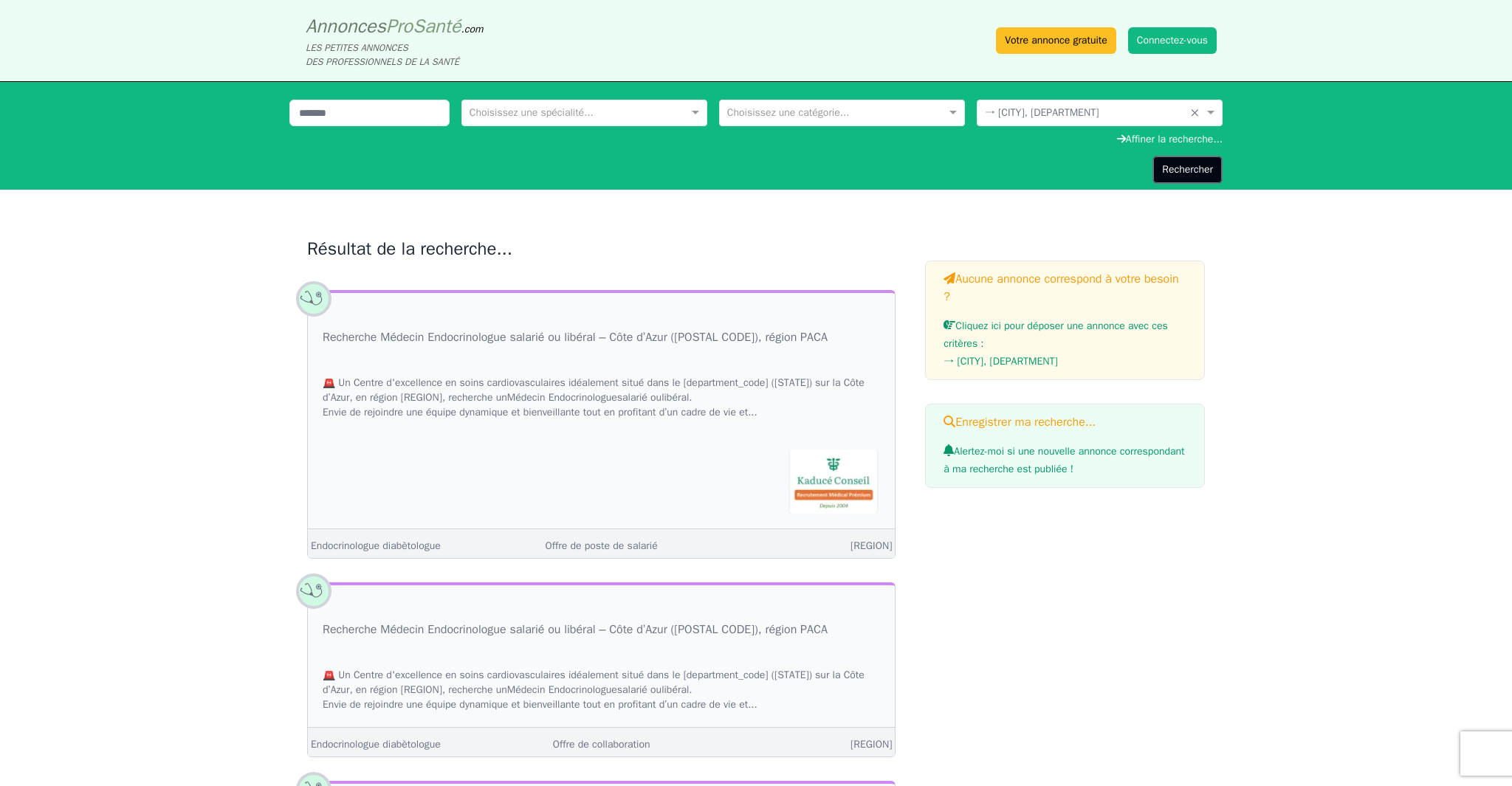 click on "Rechercher" 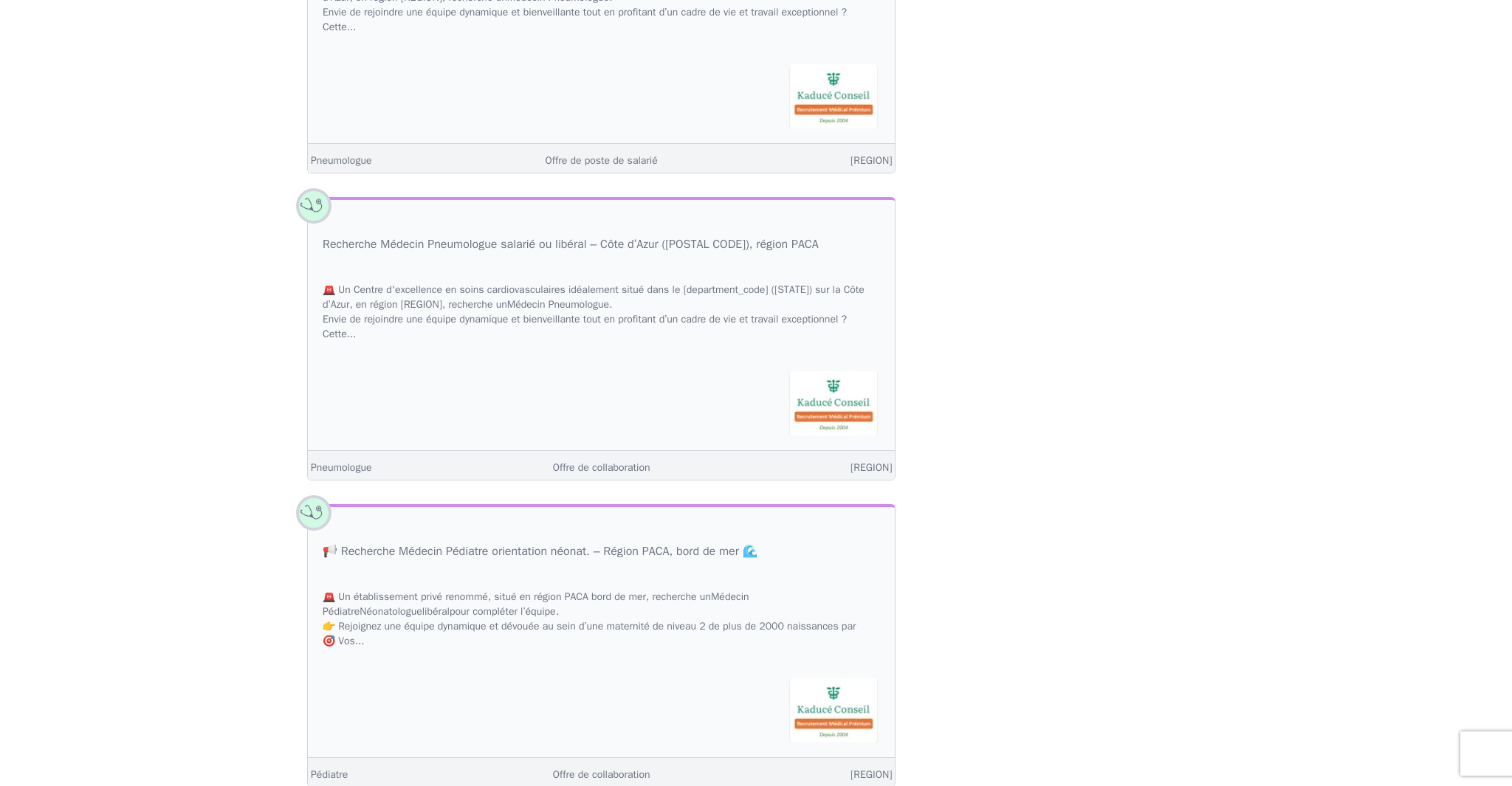 scroll, scrollTop: 0, scrollLeft: 0, axis: both 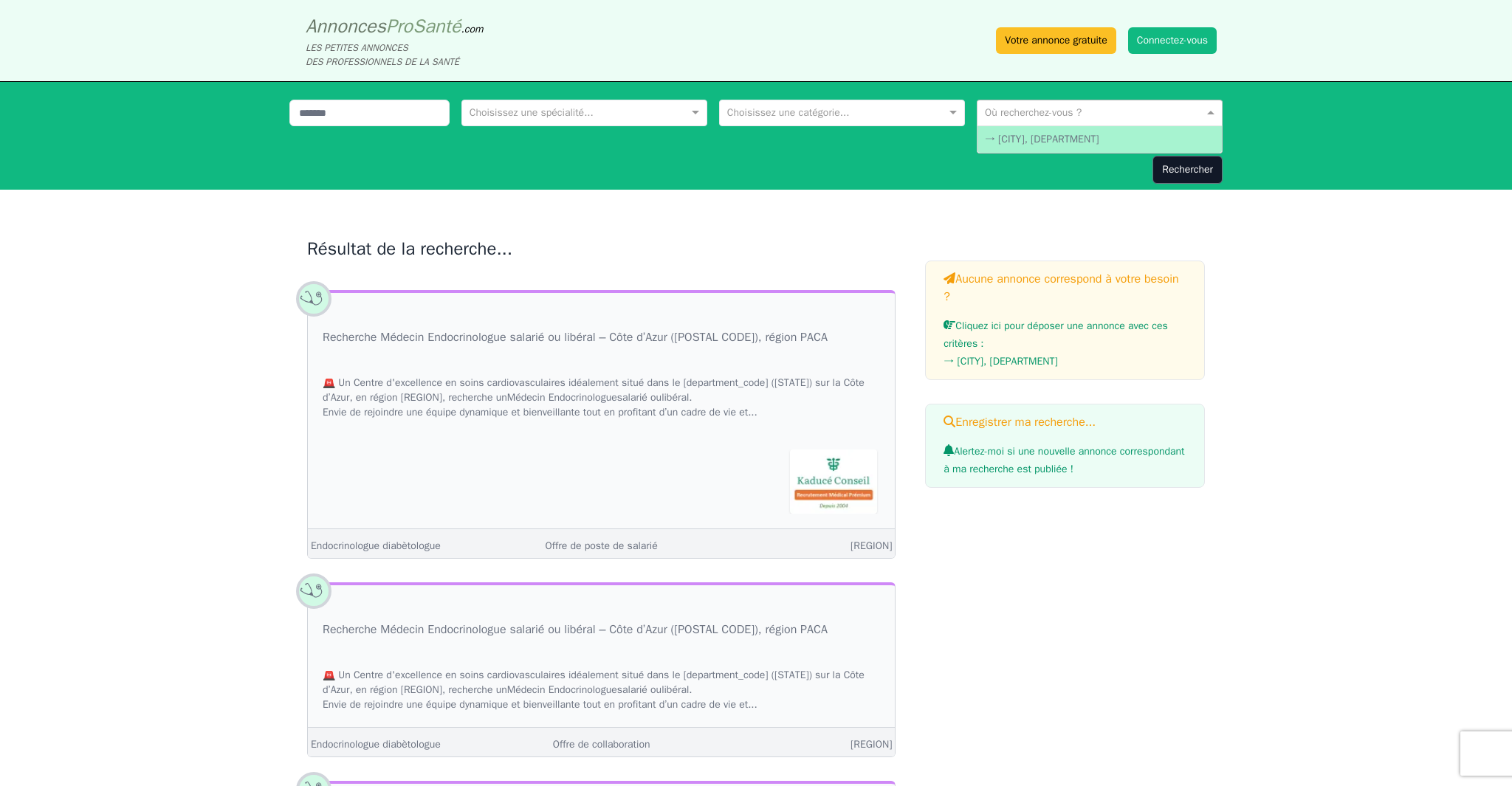 click at bounding box center (1085, 111) 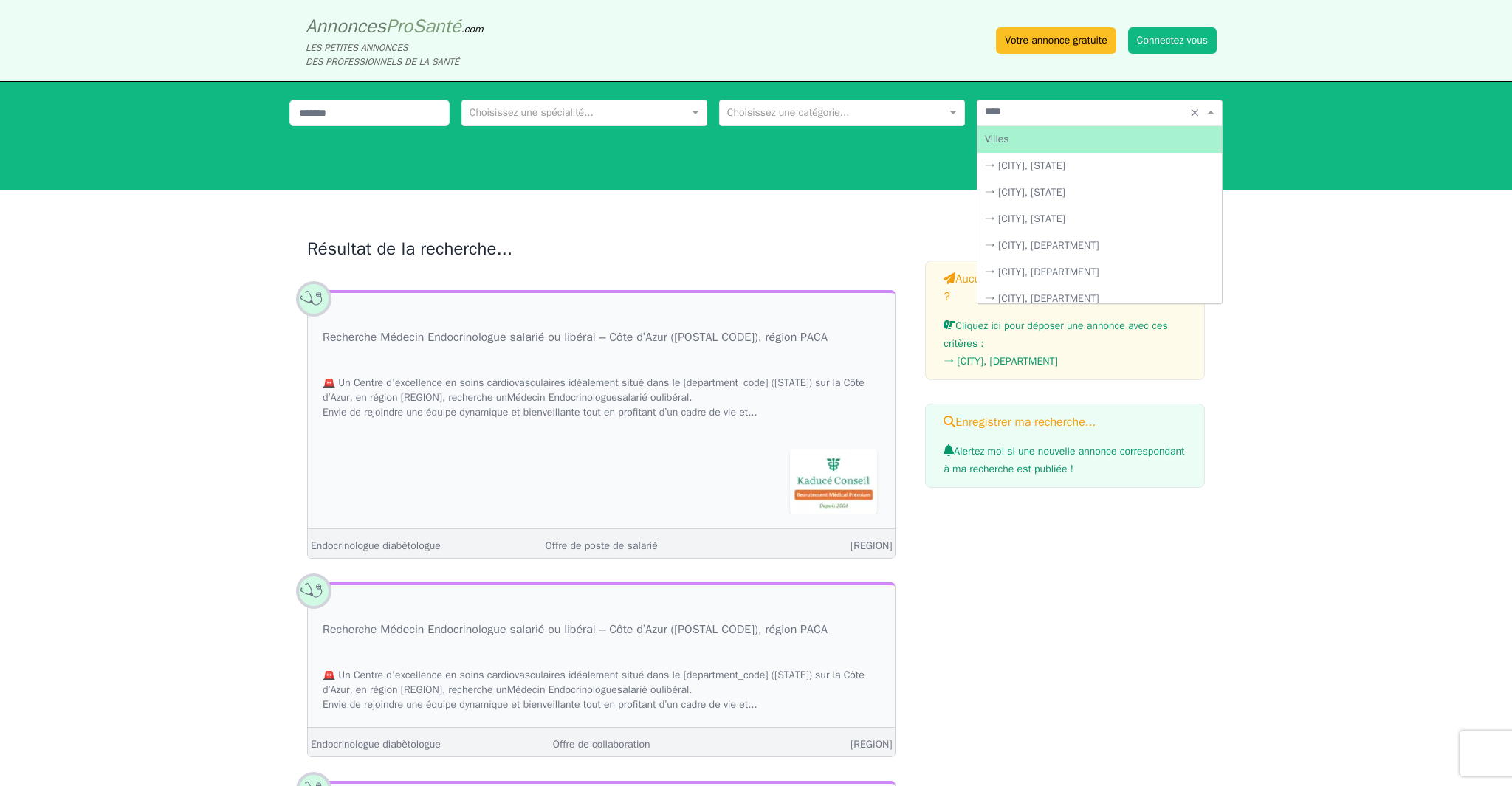type on "*****" 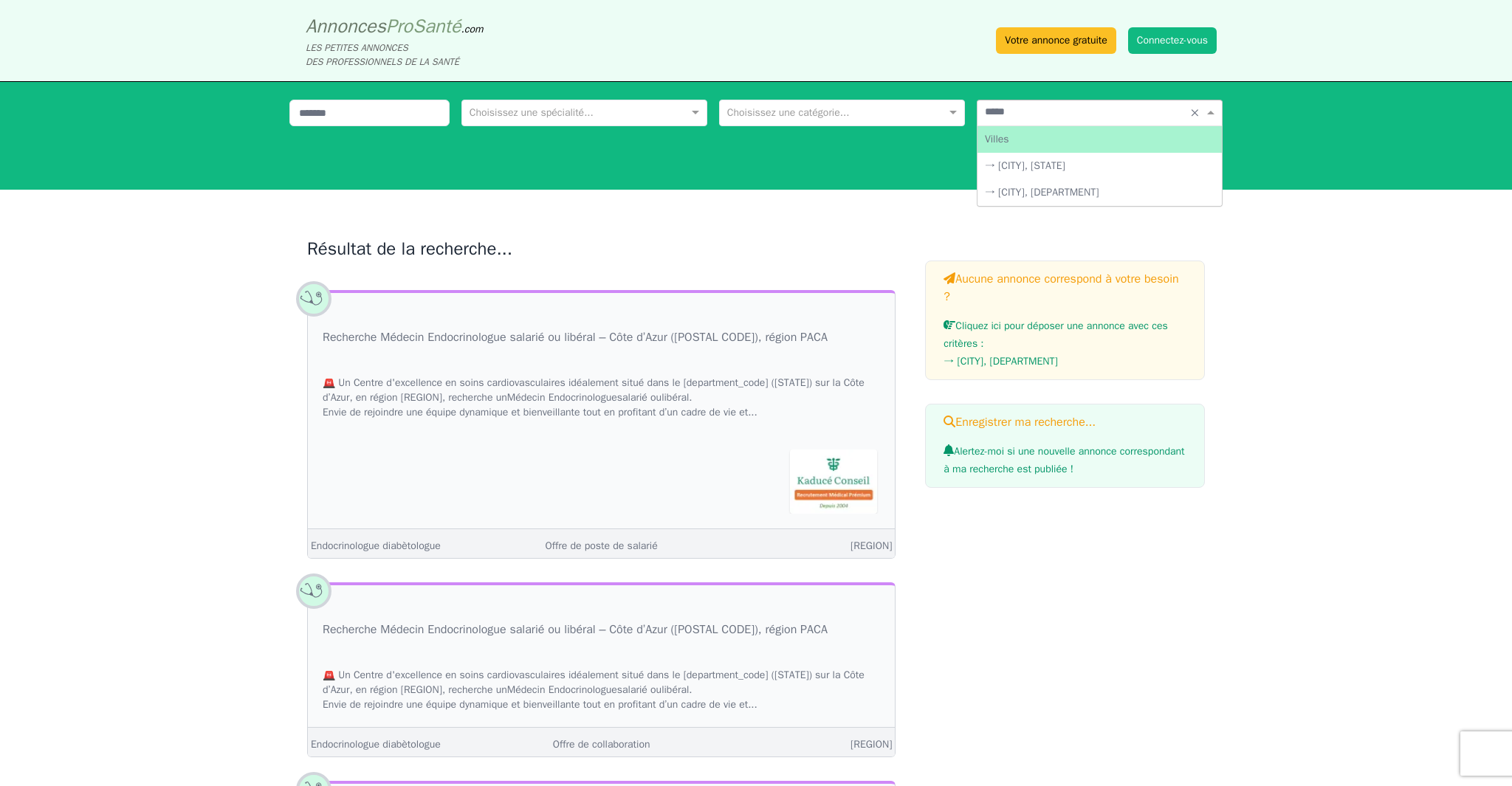 scroll, scrollTop: 1, scrollLeft: 0, axis: vertical 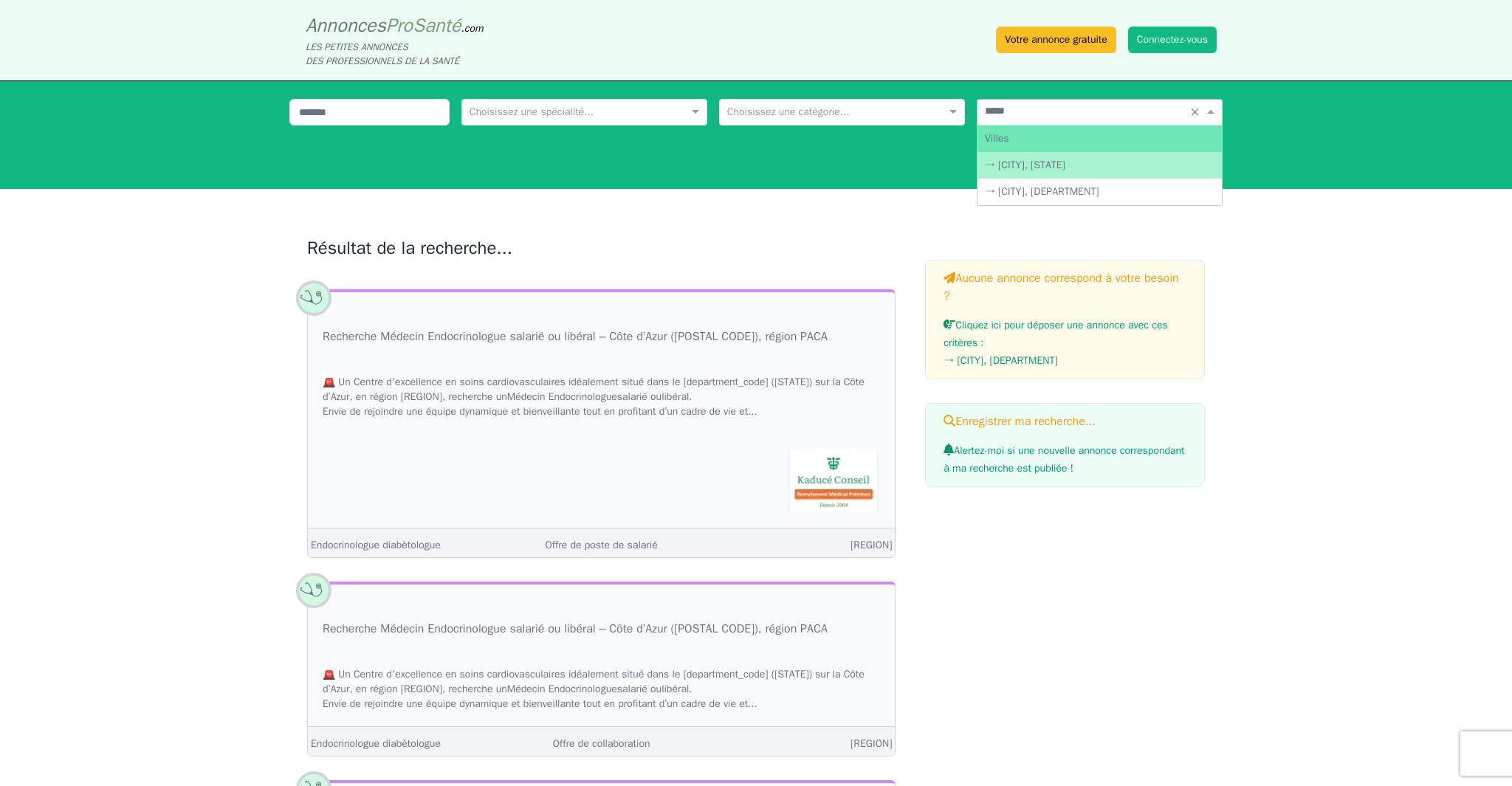 drag, startPoint x: 1062, startPoint y: 165, endPoint x: 1047, endPoint y: 166, distance: 15.033296 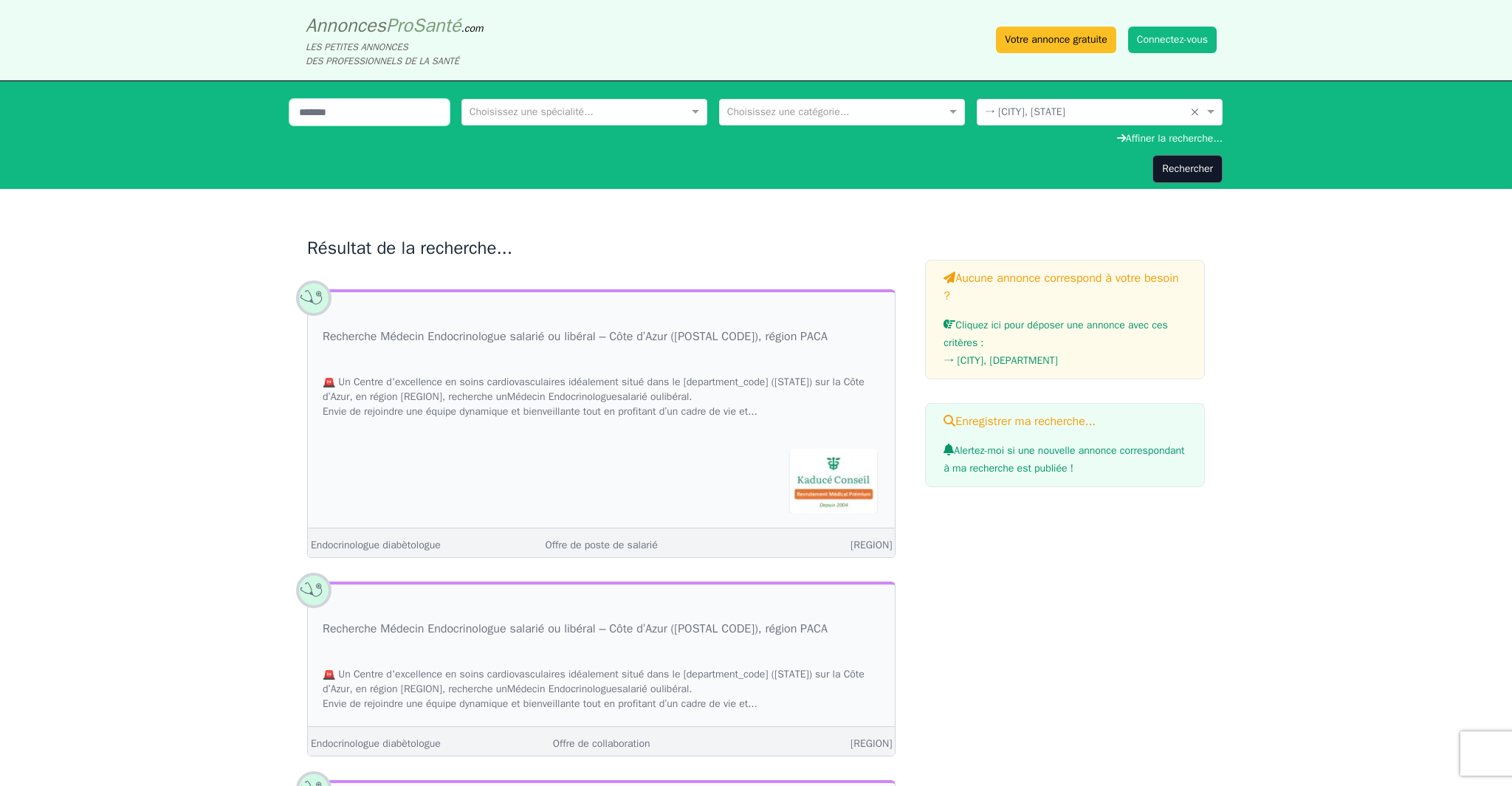 click on "*******" at bounding box center [369, 112] 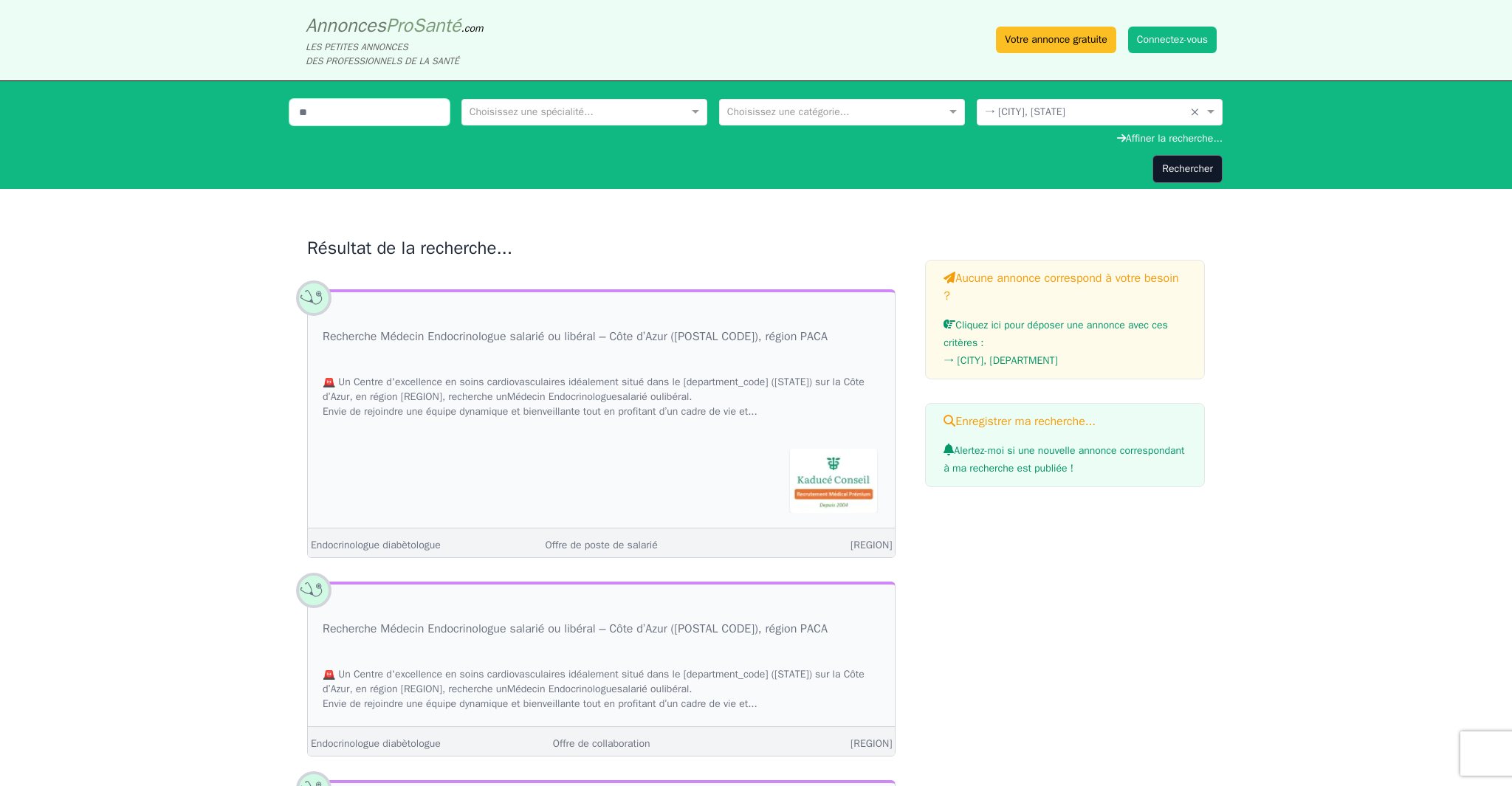 type on "*" 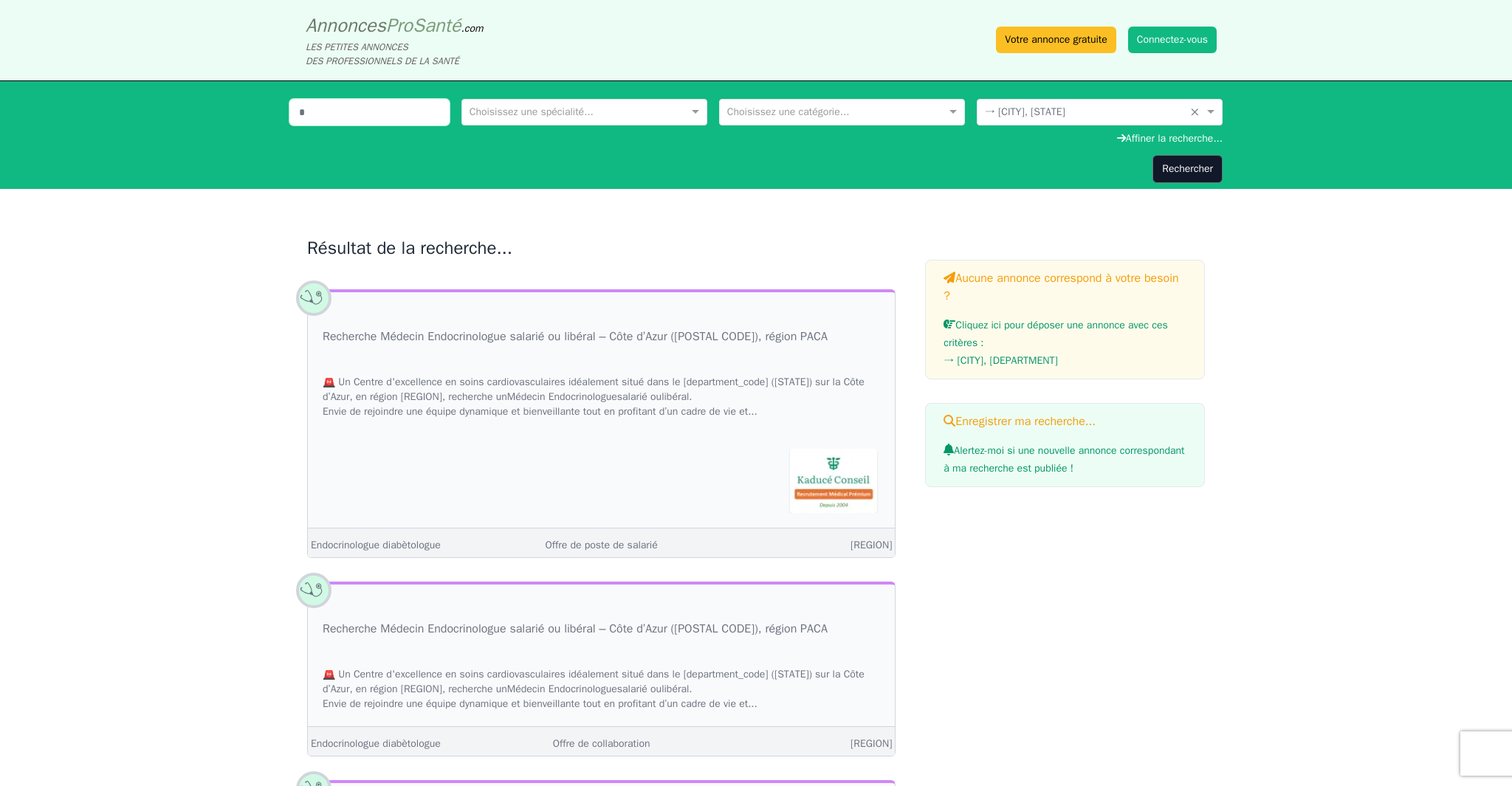 type 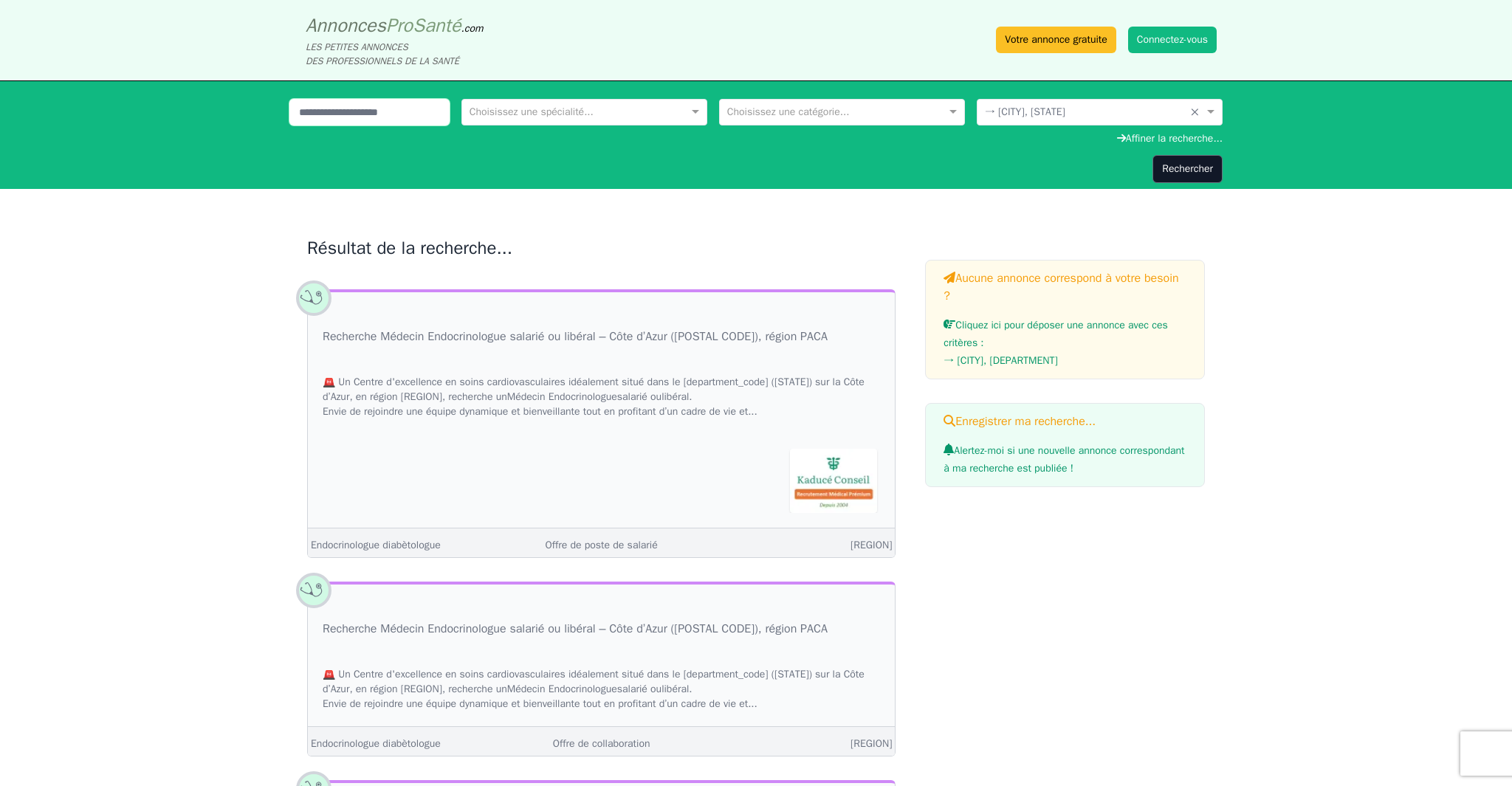 click on "Rechercher" 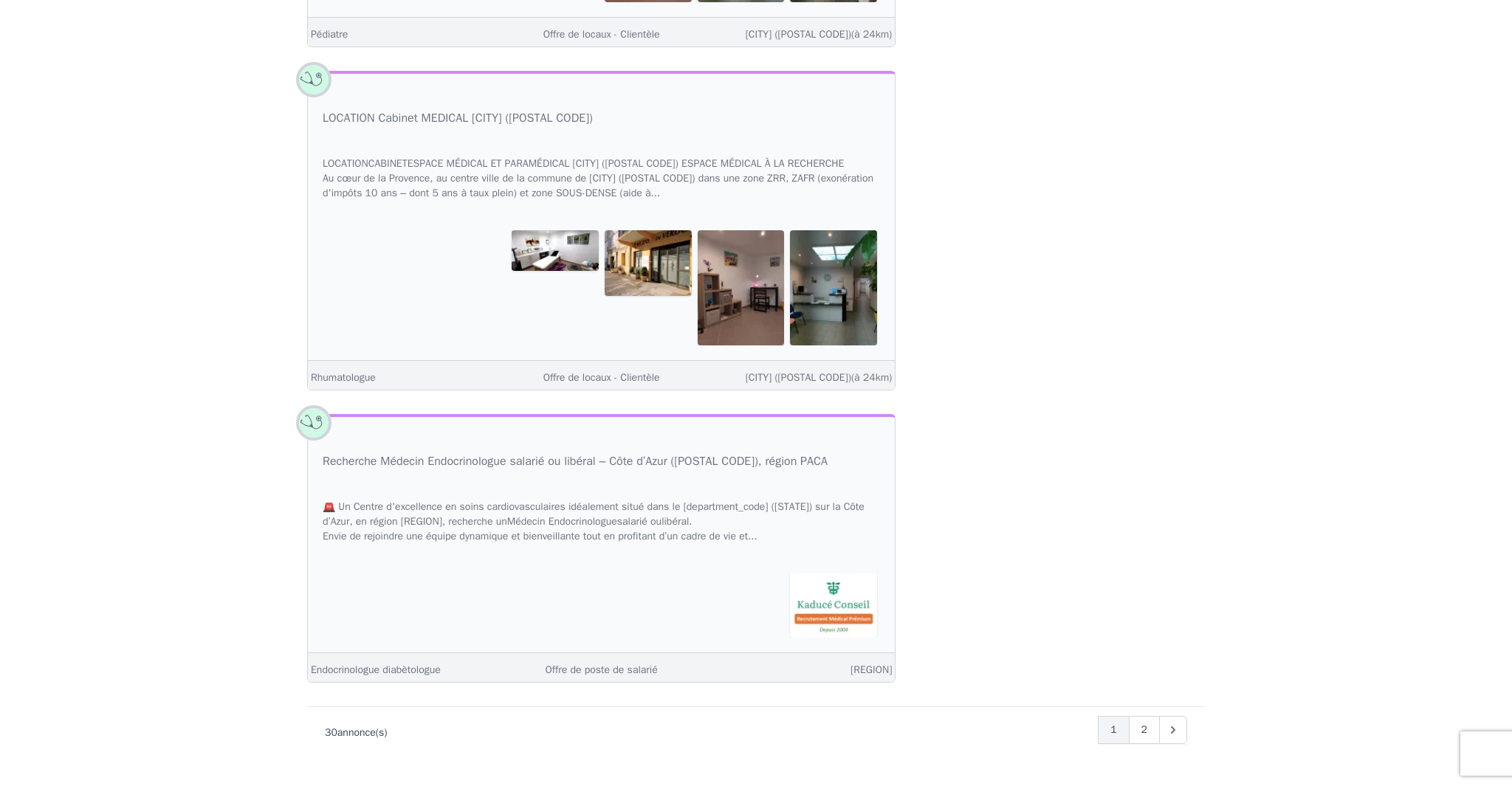 scroll, scrollTop: 6221, scrollLeft: 0, axis: vertical 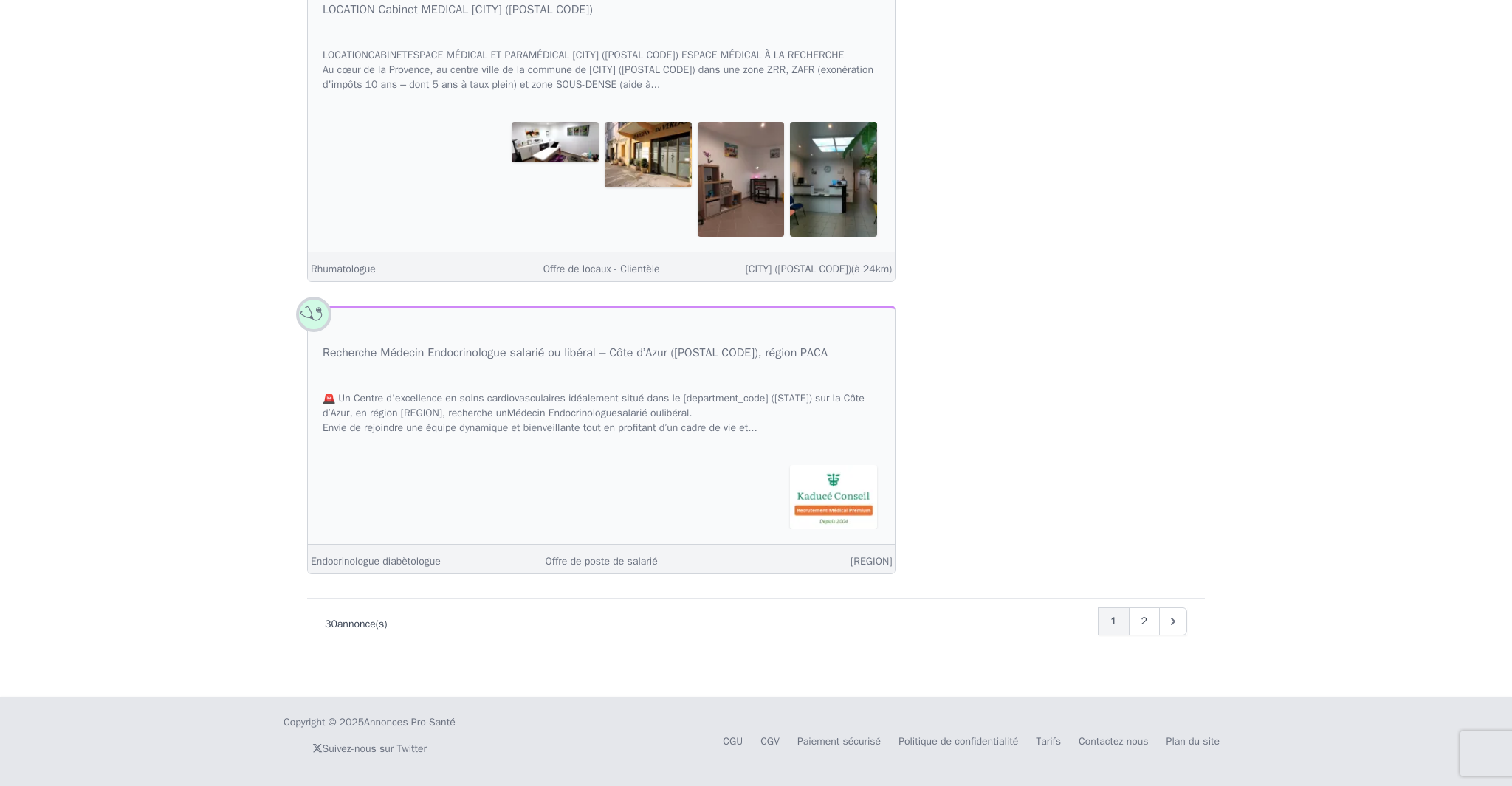 click on "2" 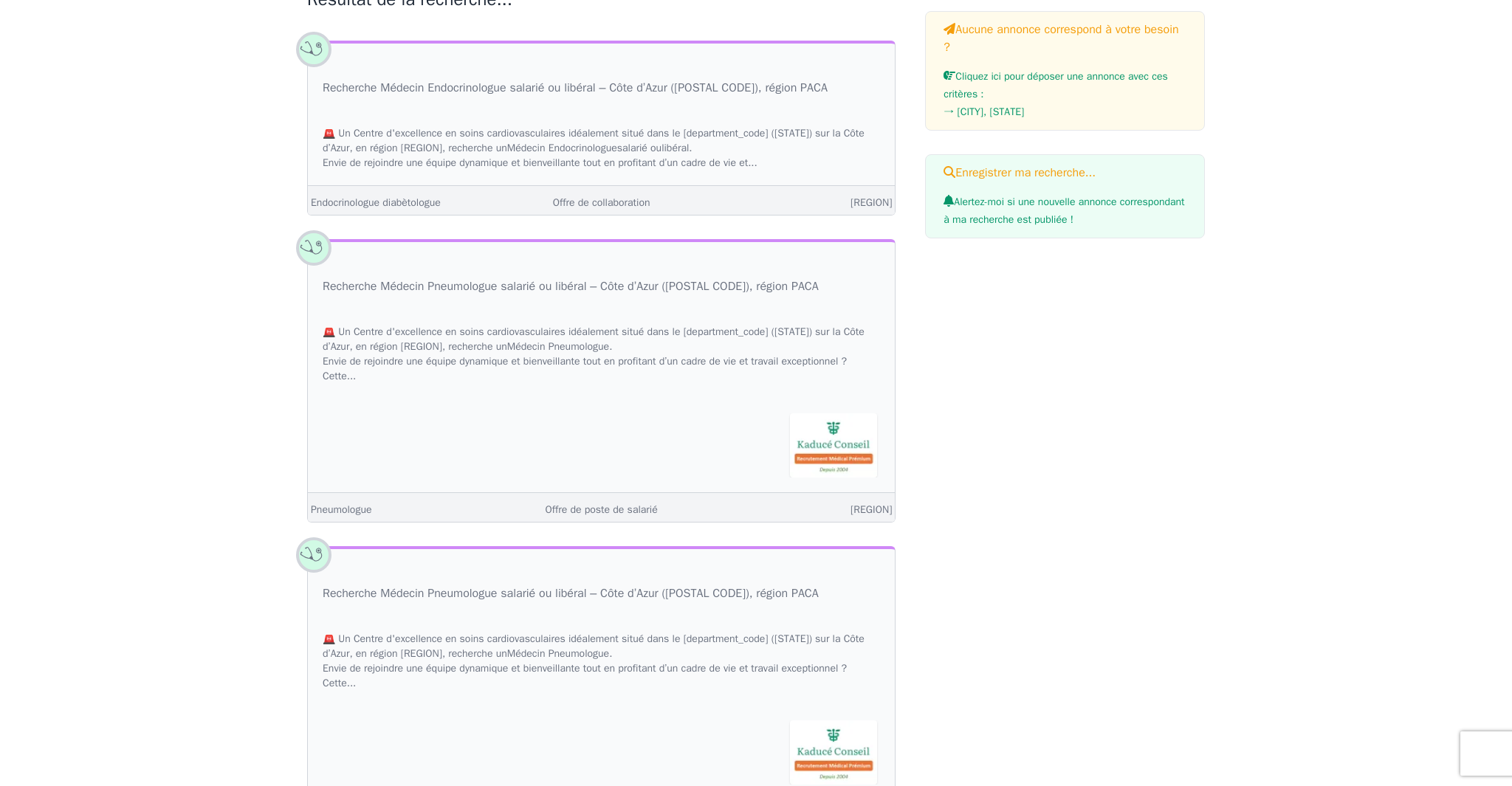 scroll, scrollTop: 0, scrollLeft: 0, axis: both 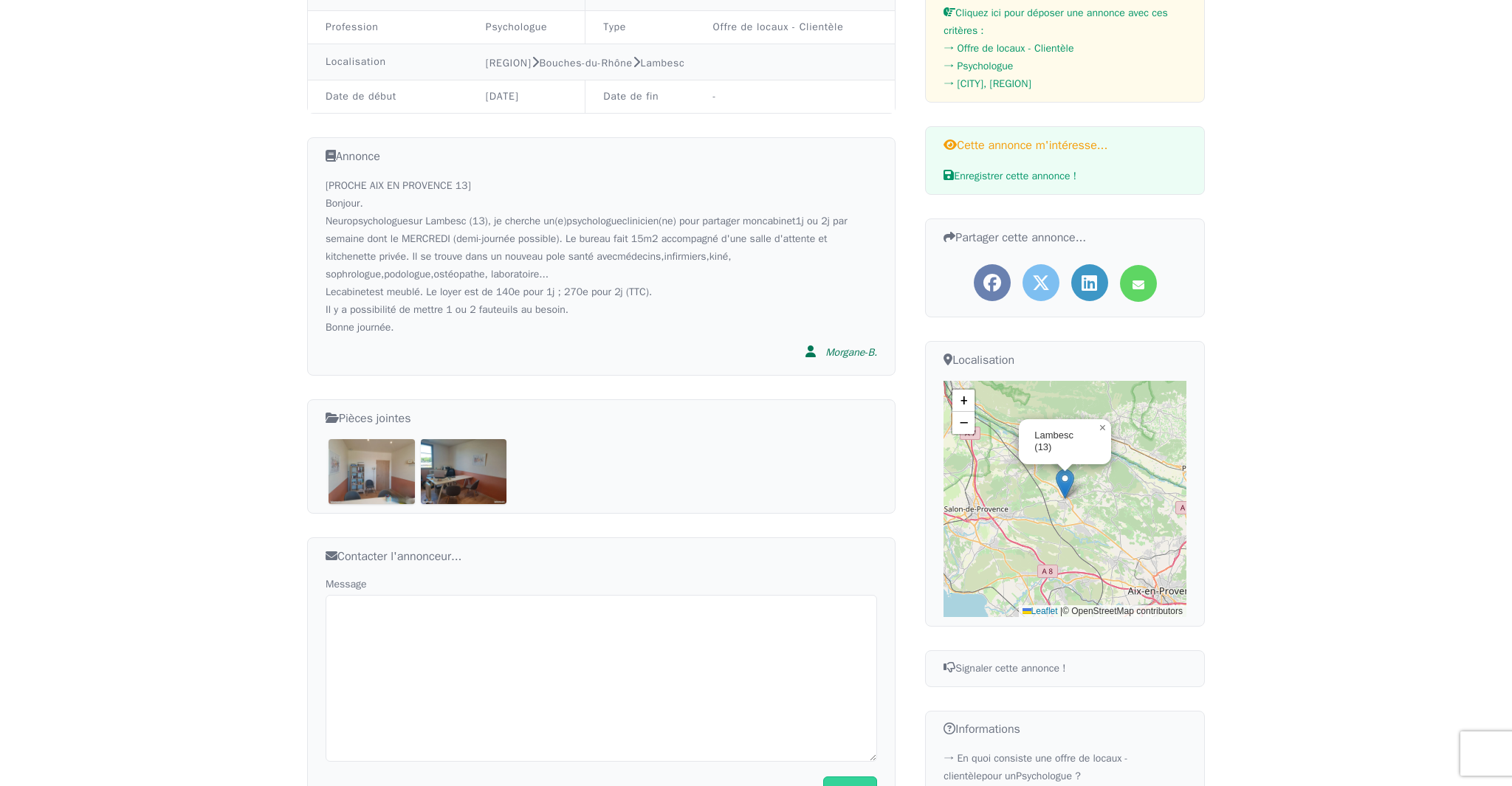 click 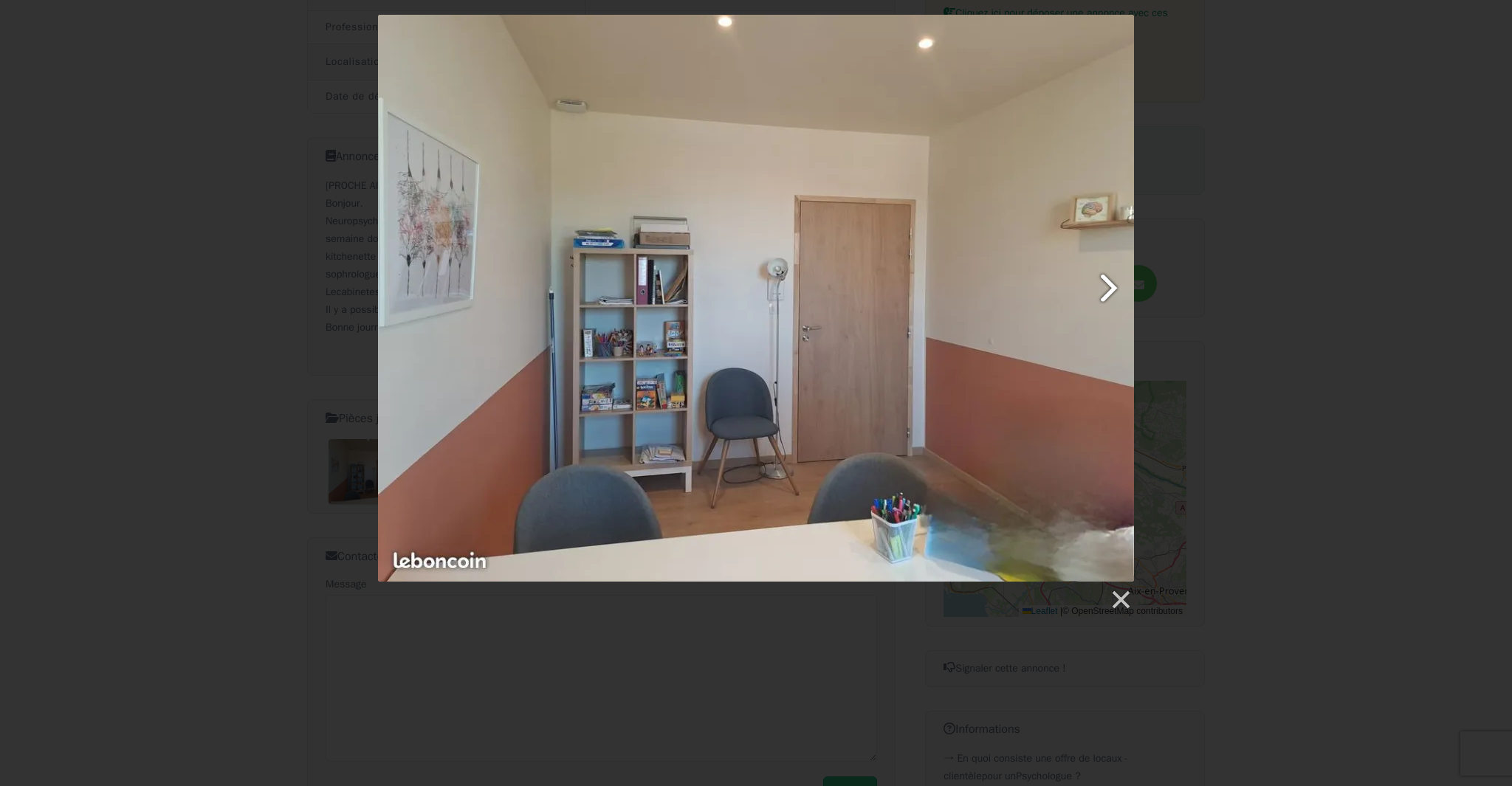 click at bounding box center [892, 298] 